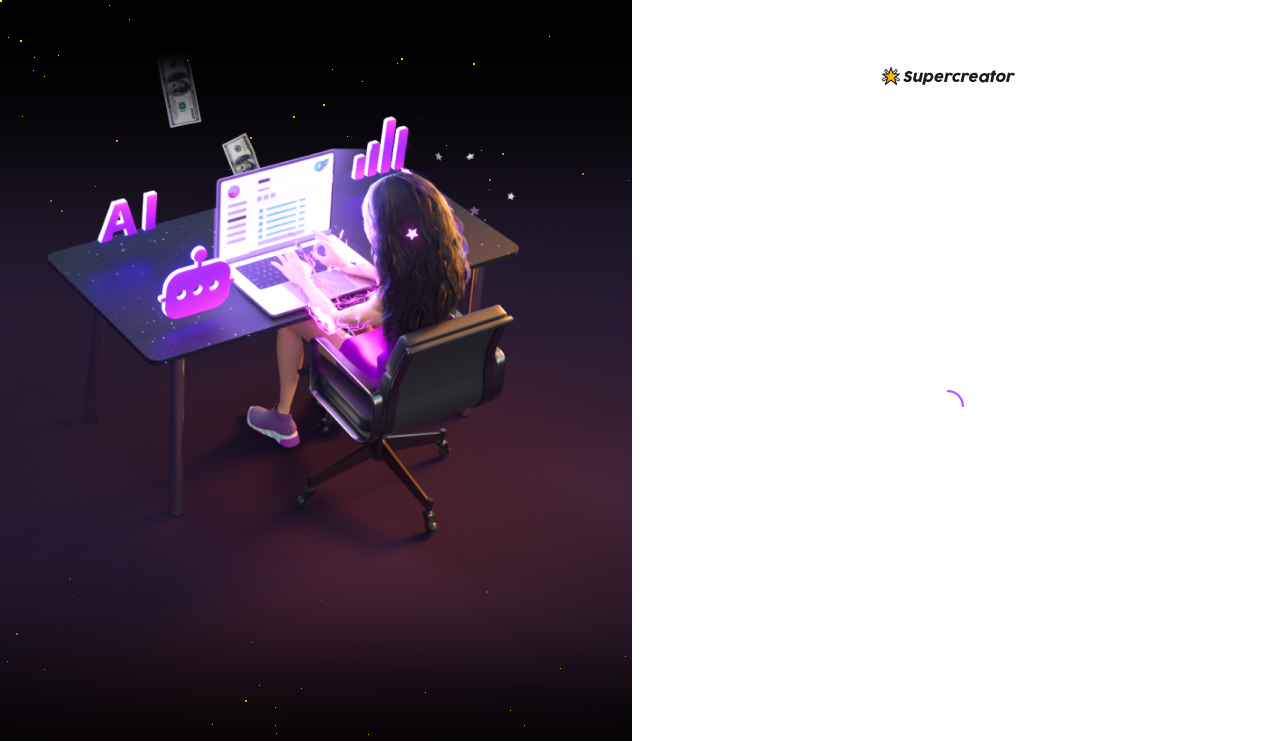 scroll, scrollTop: 0, scrollLeft: 0, axis: both 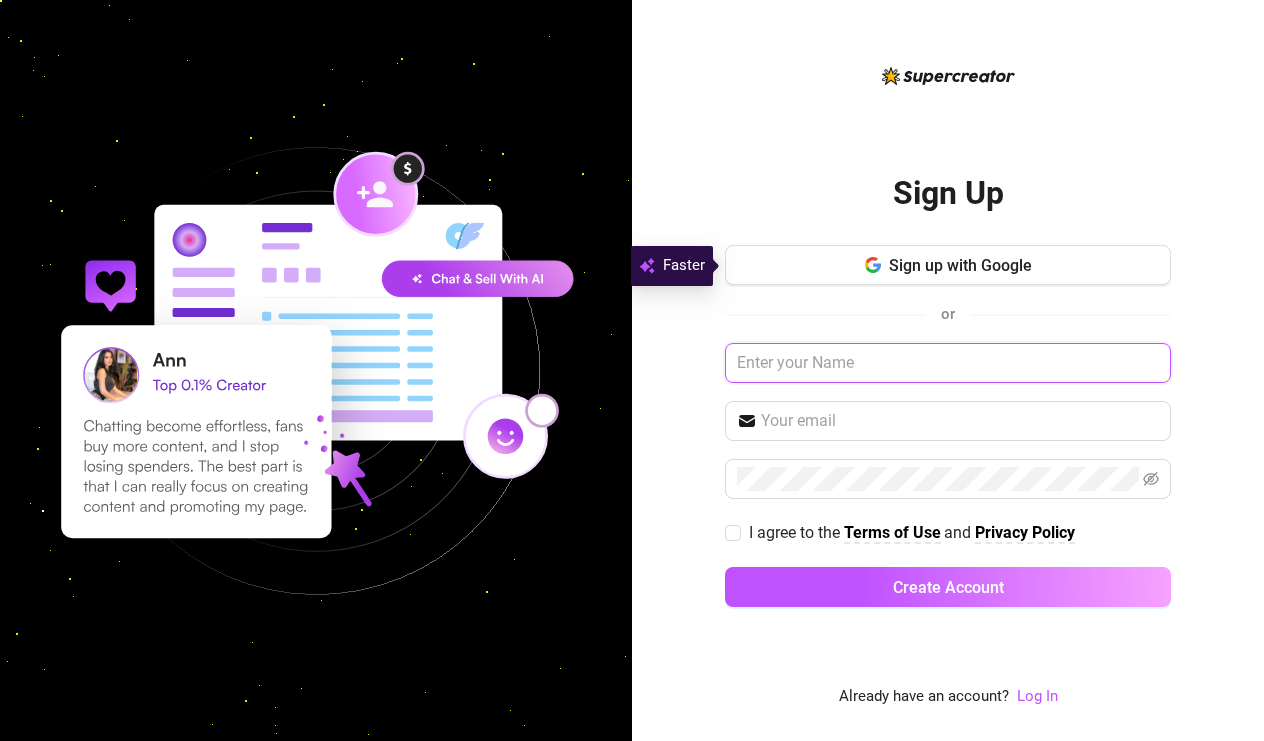 click at bounding box center [948, 363] 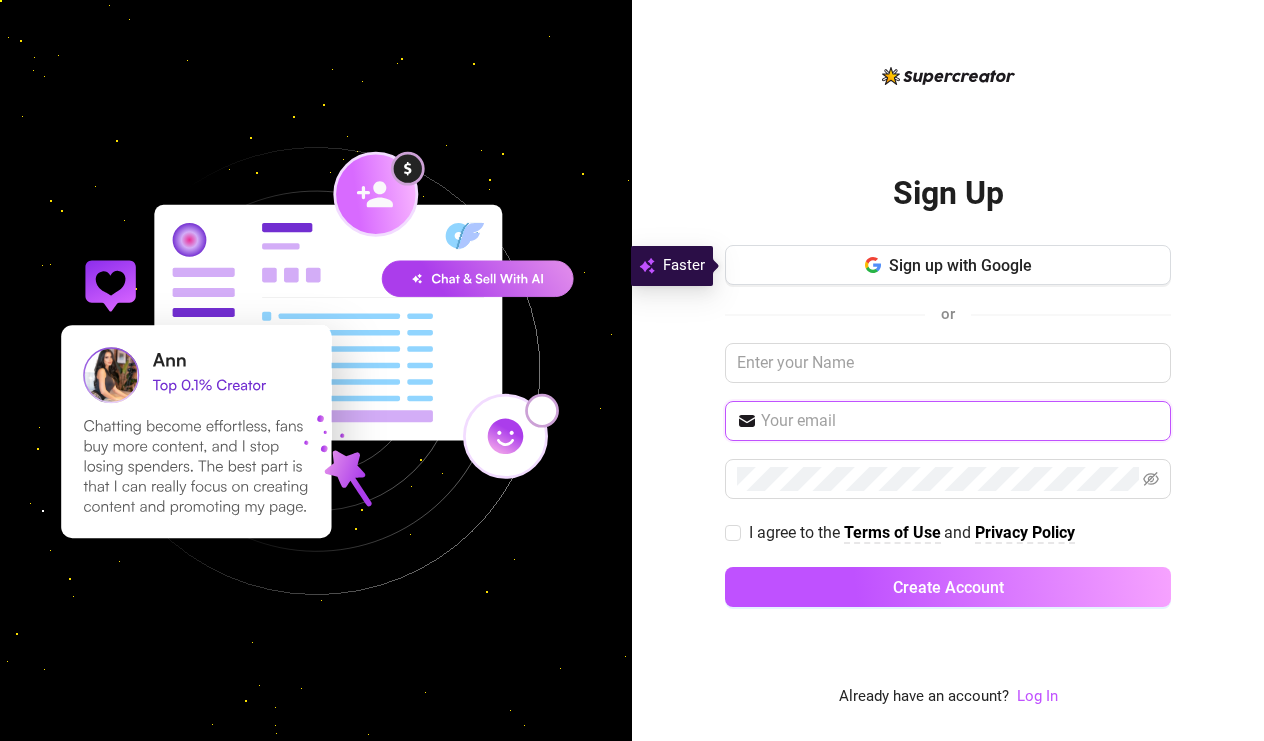 click at bounding box center (960, 421) 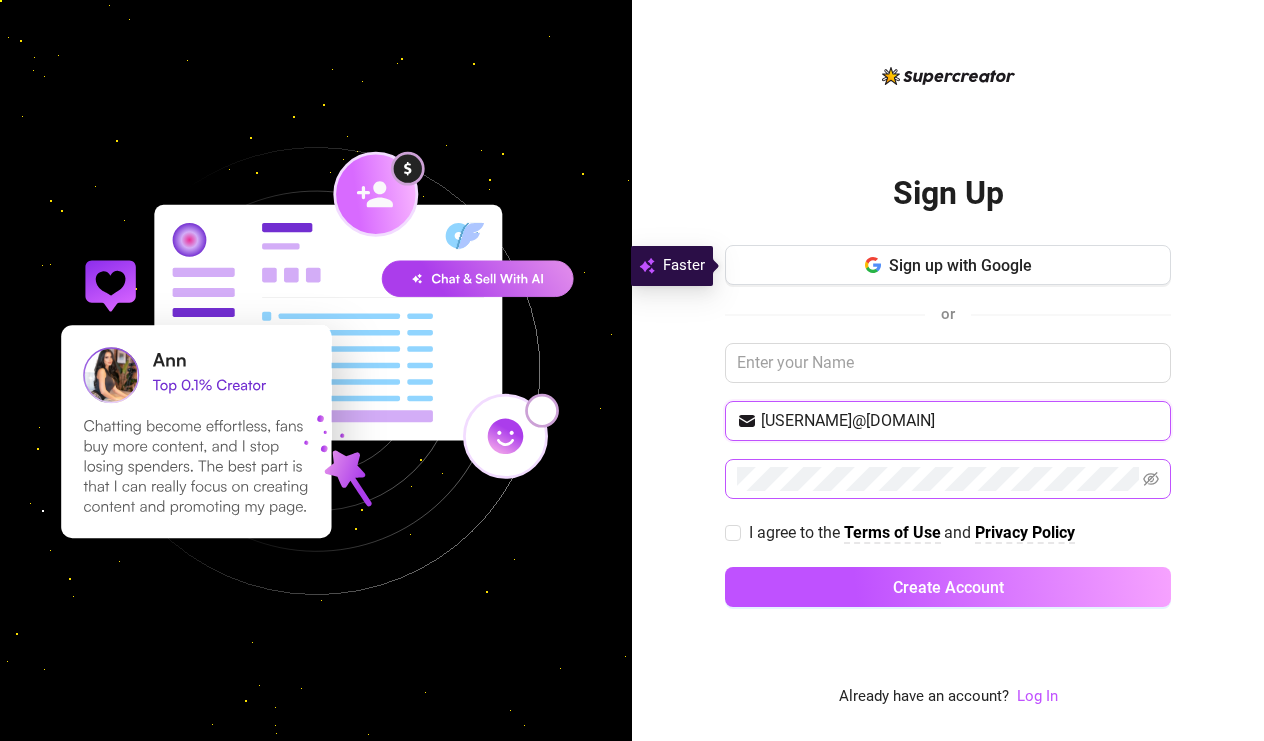 type on "[USERNAME]@[DOMAIN]" 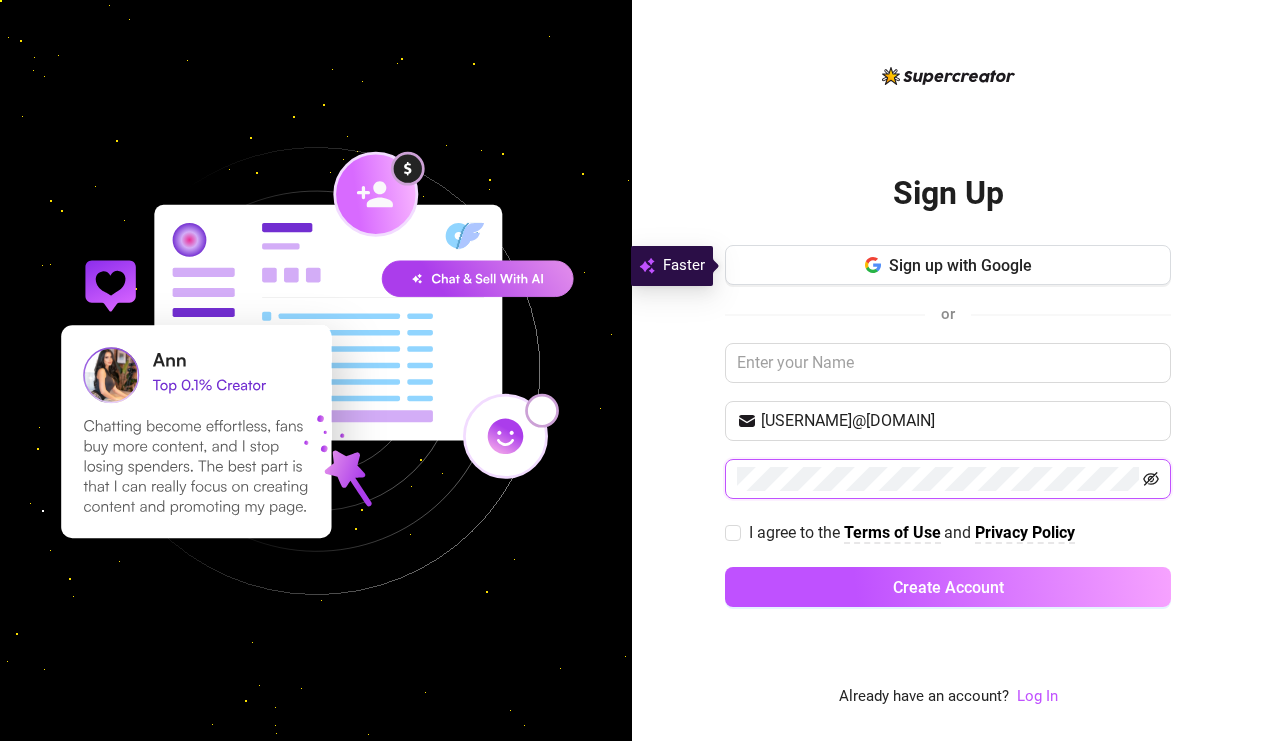 click 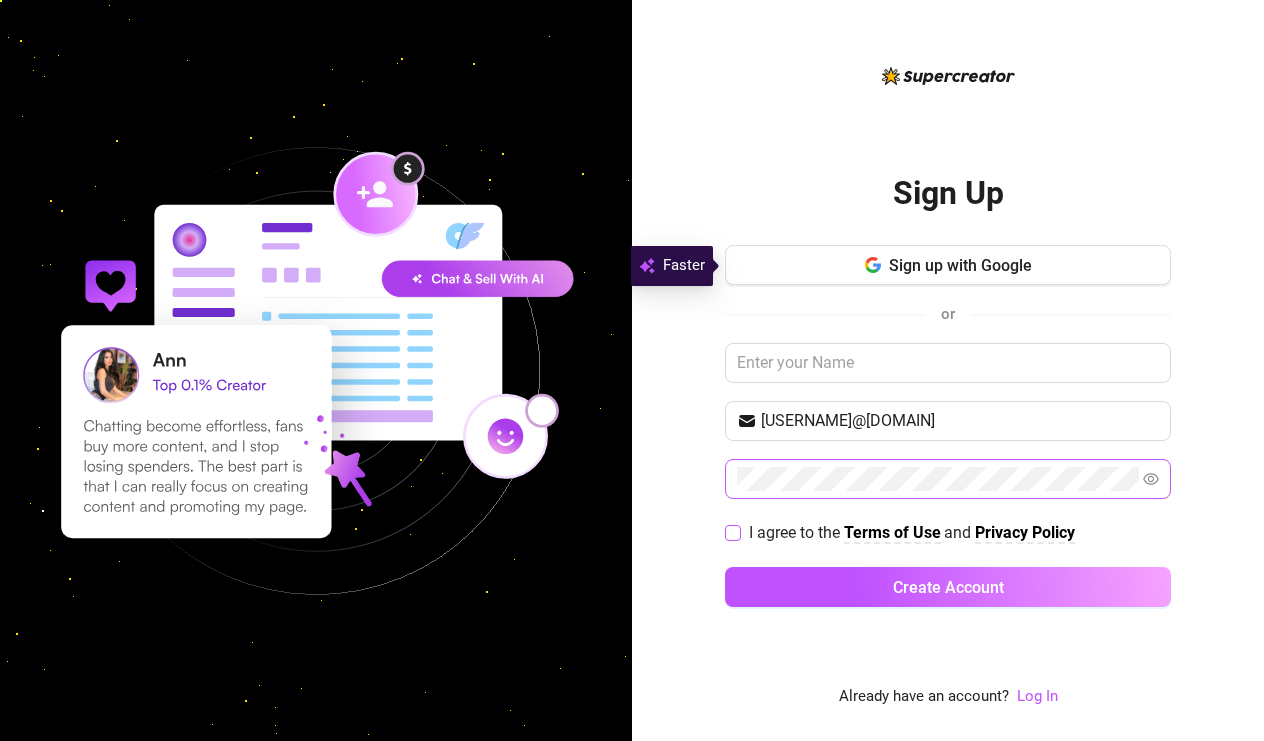 click at bounding box center [733, 533] 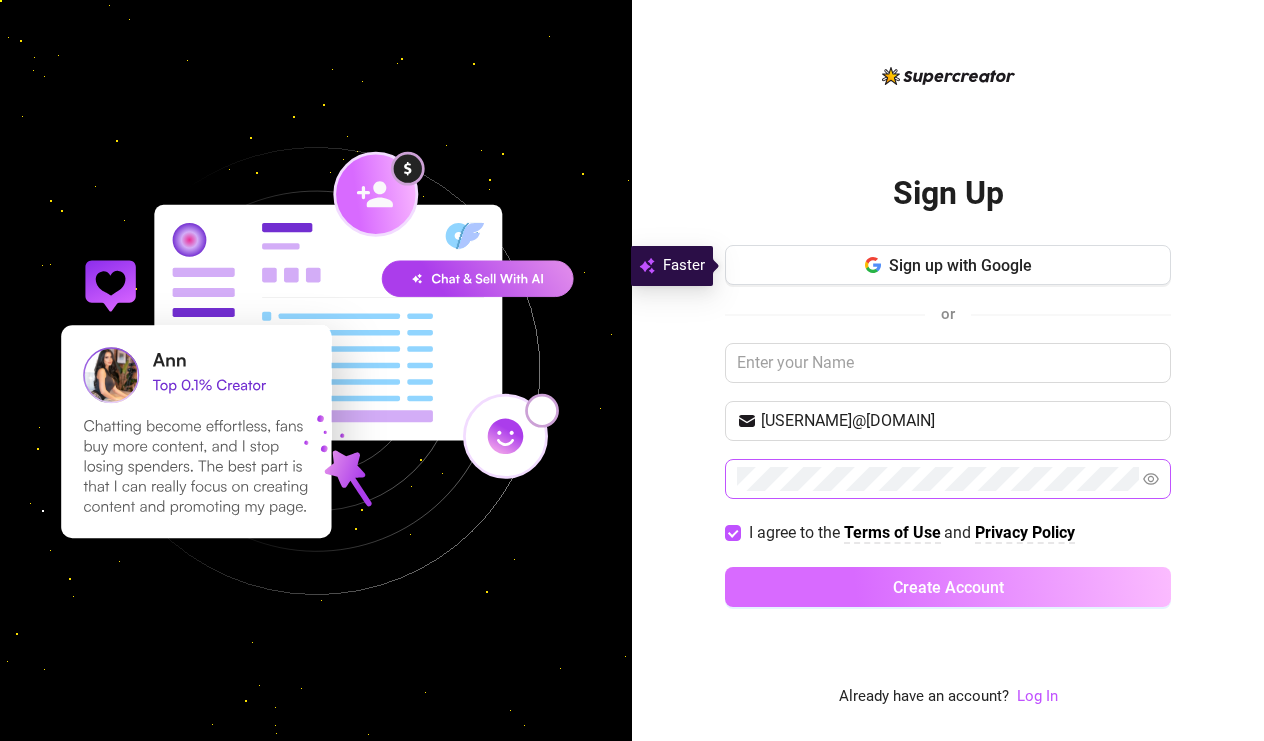 click on "Create Account" at bounding box center (948, 587) 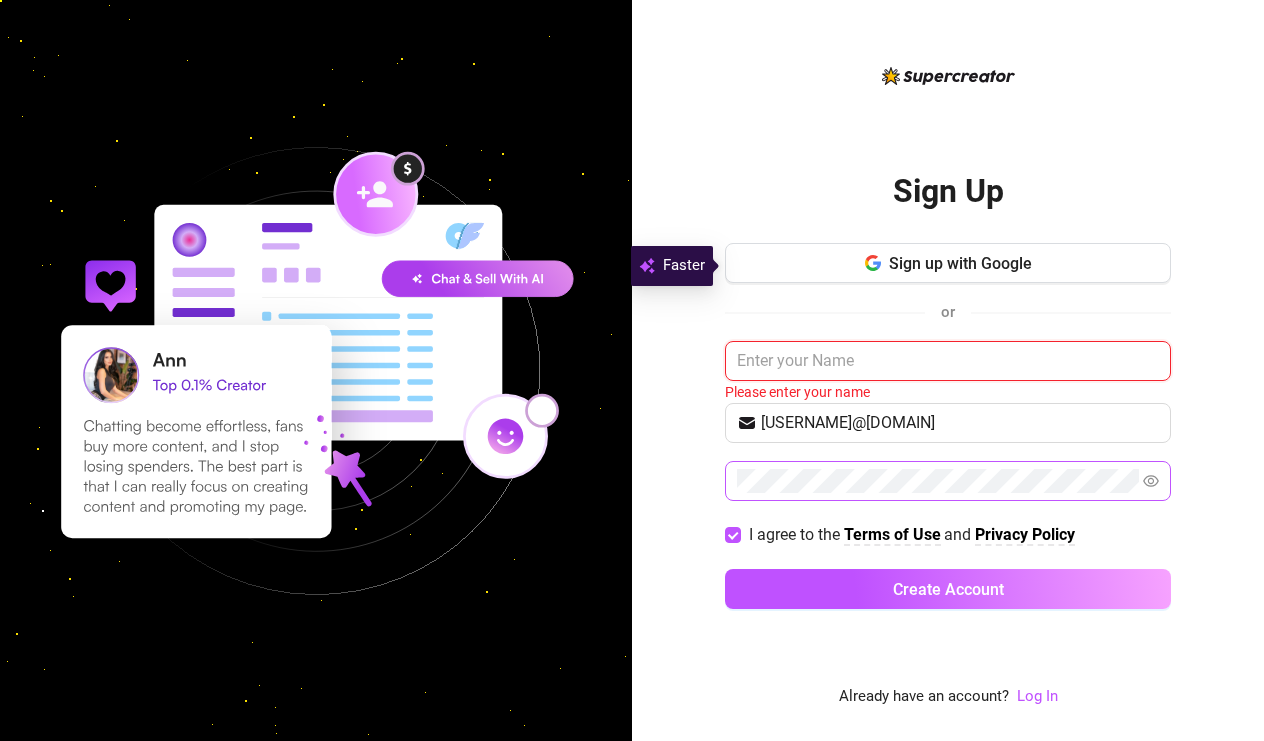 click at bounding box center (948, 361) 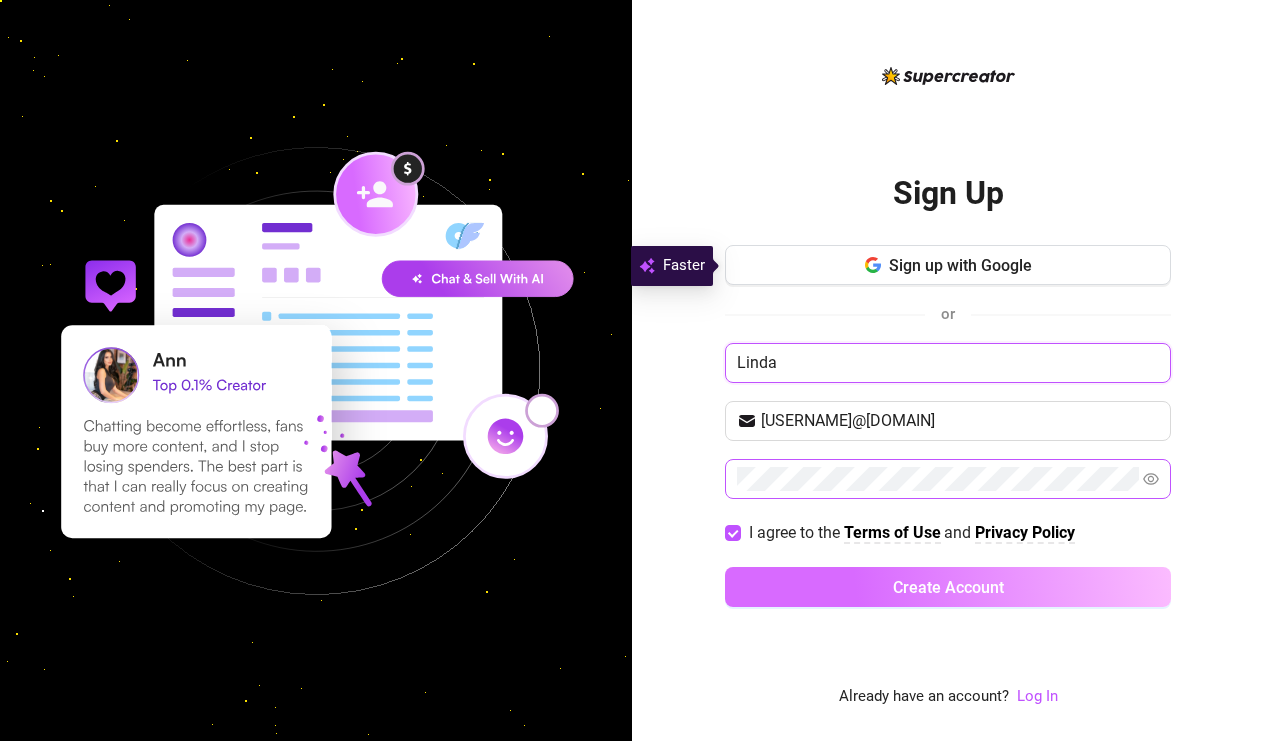 type on "Linda" 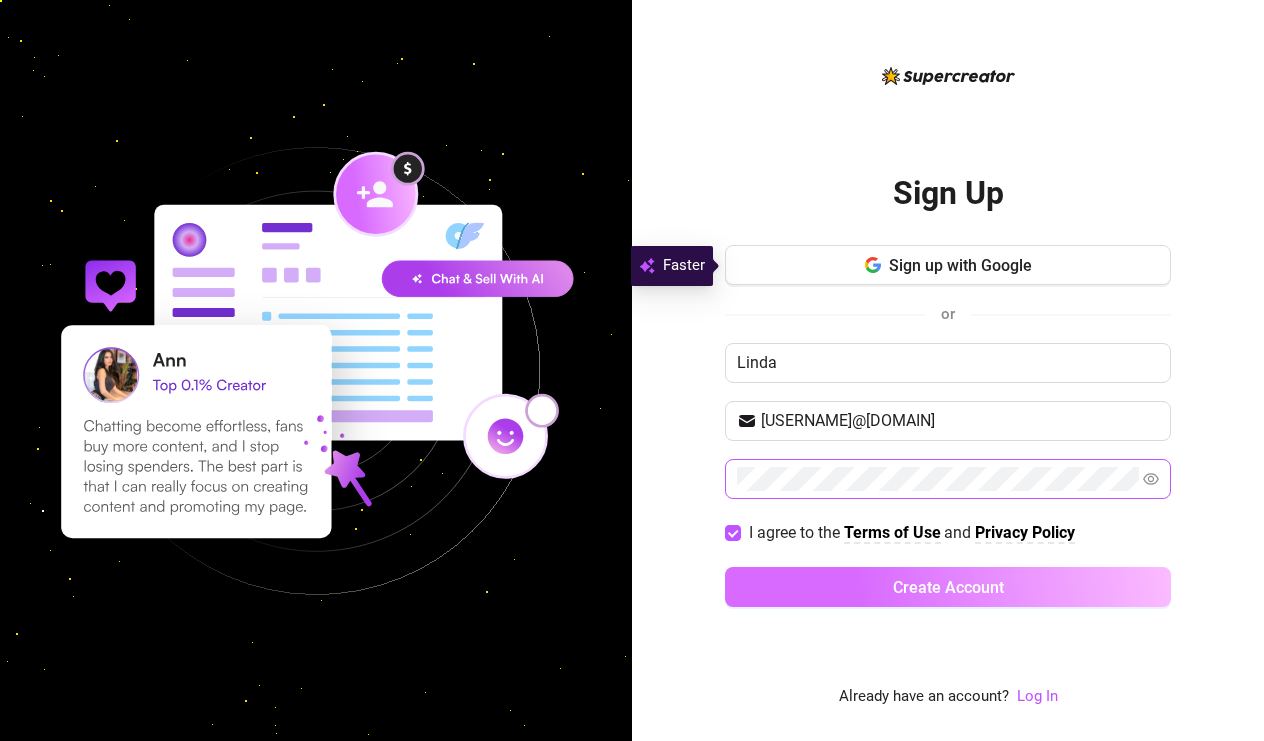 click on "Create Account" at bounding box center [948, 587] 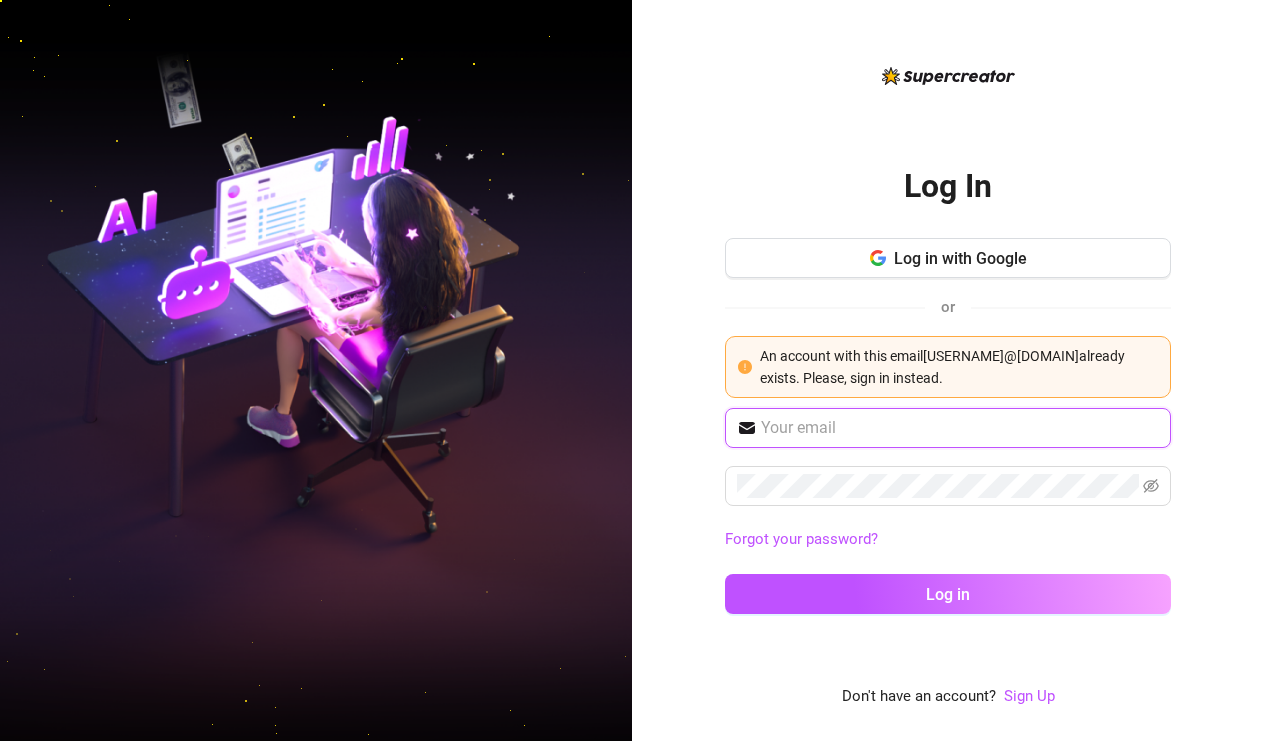 type on "[USERNAME]@[DOMAIN]" 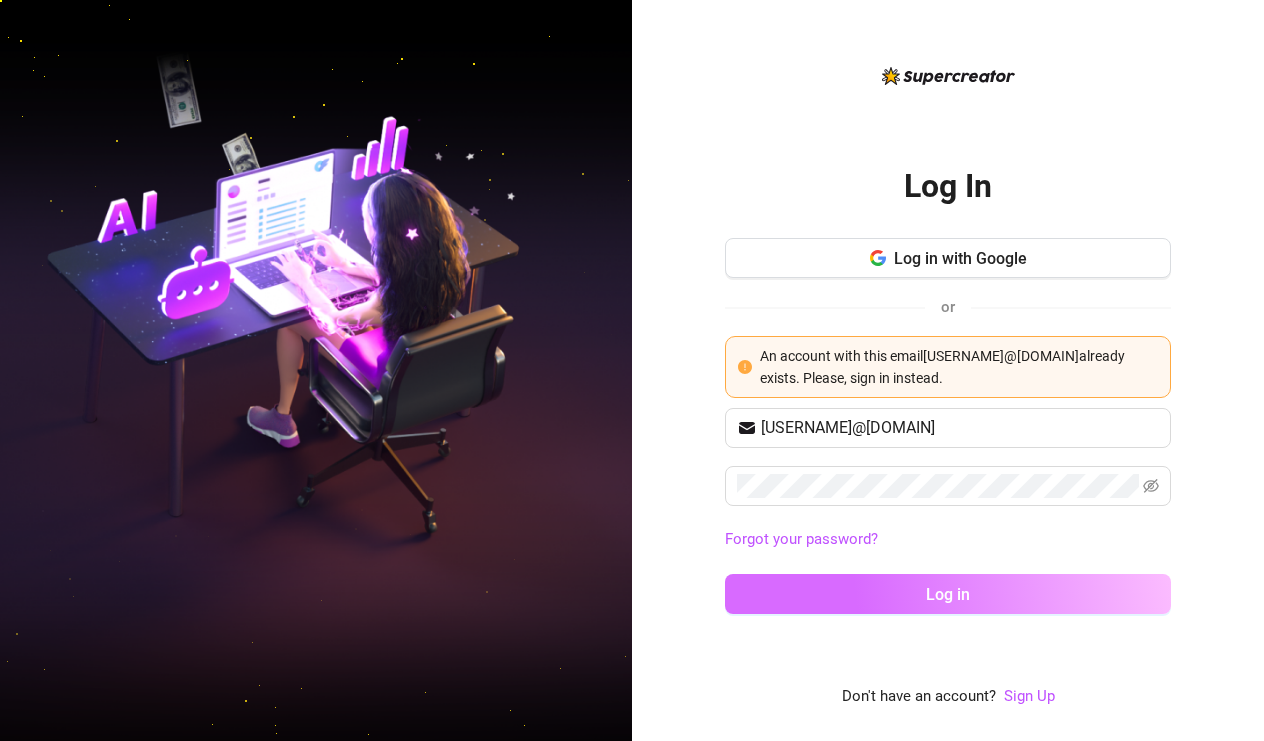 click on "Log in" at bounding box center (948, 594) 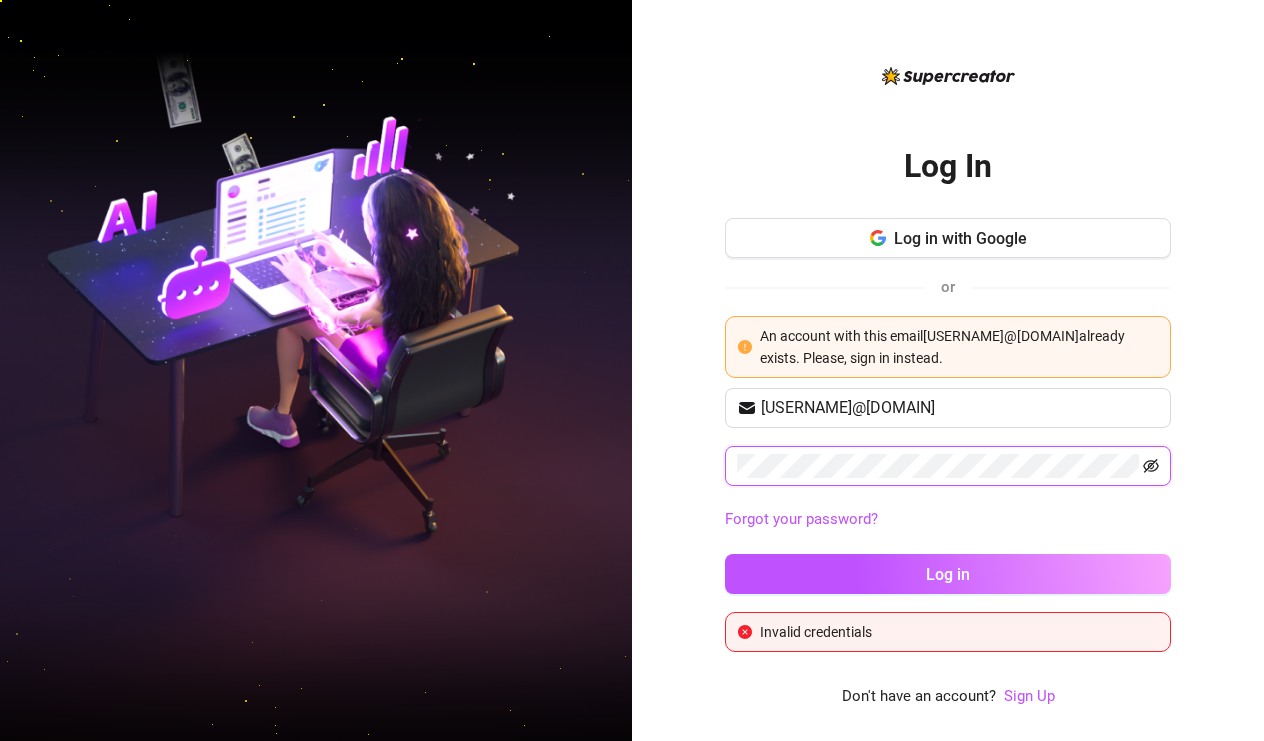 click 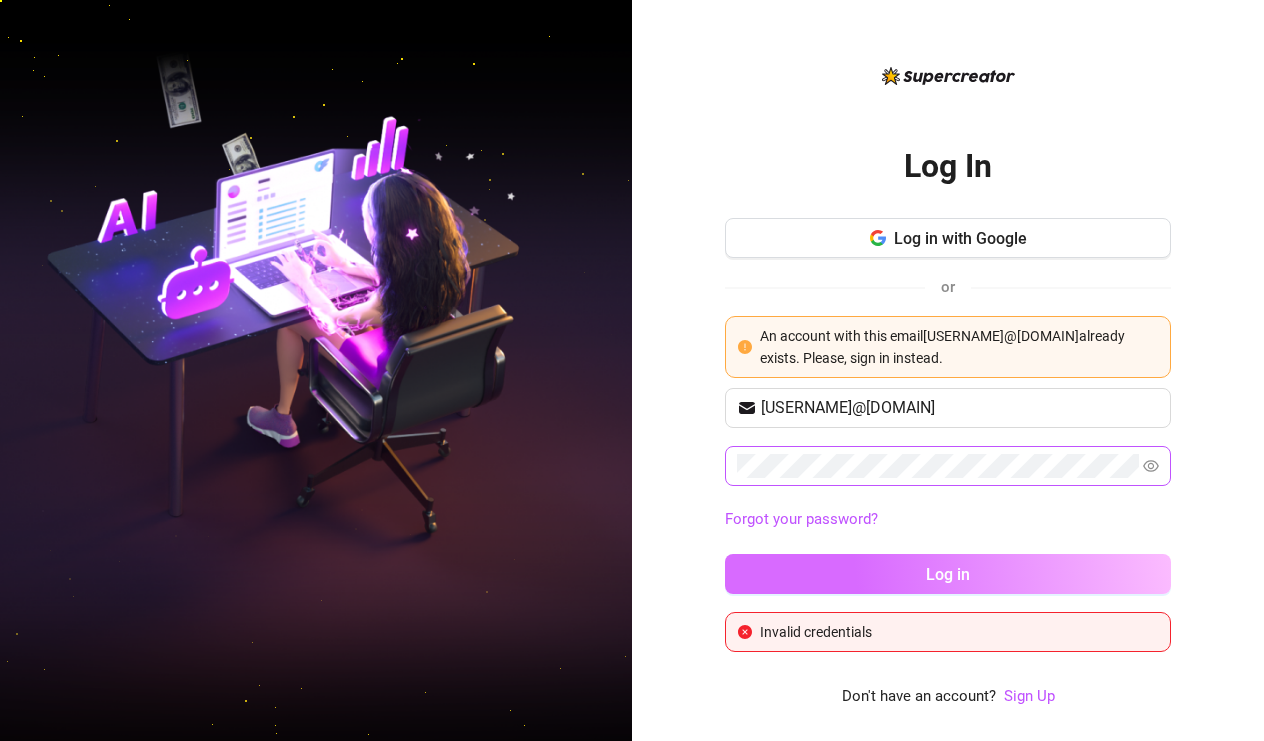 click on "Log in" at bounding box center [948, 574] 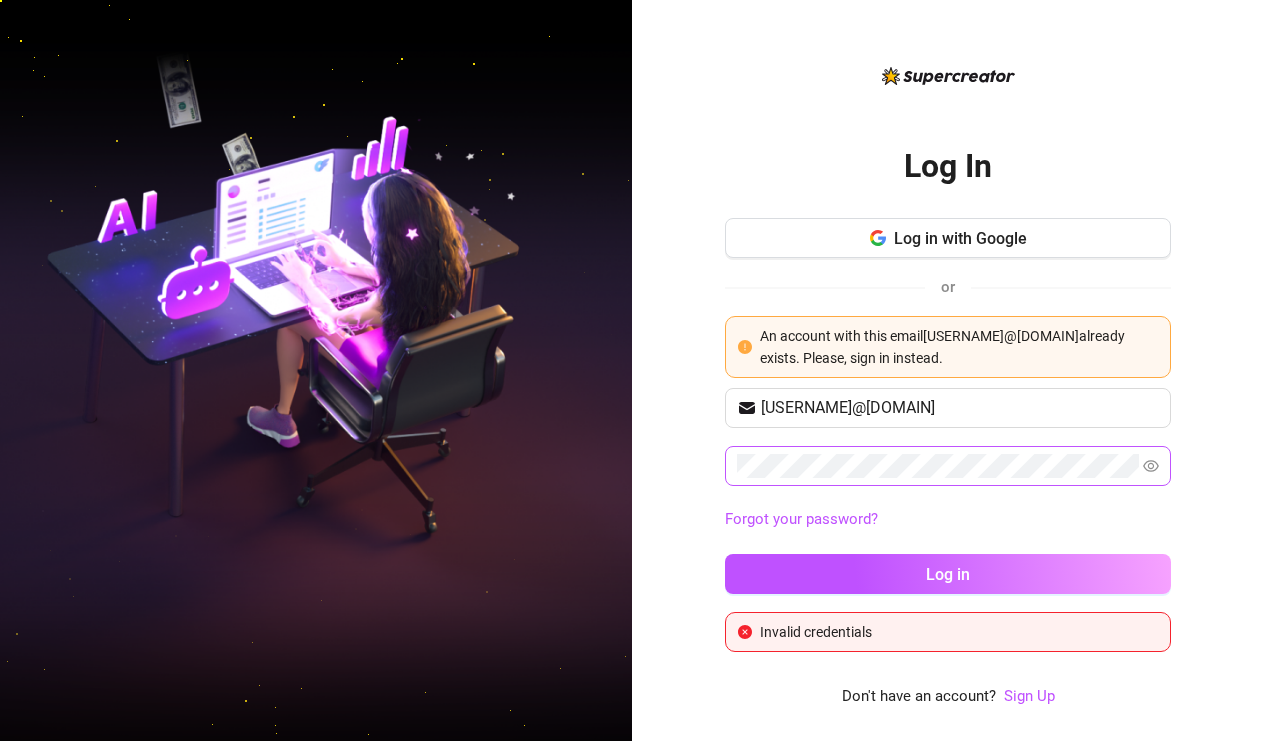 click on "Log in" at bounding box center [948, 574] 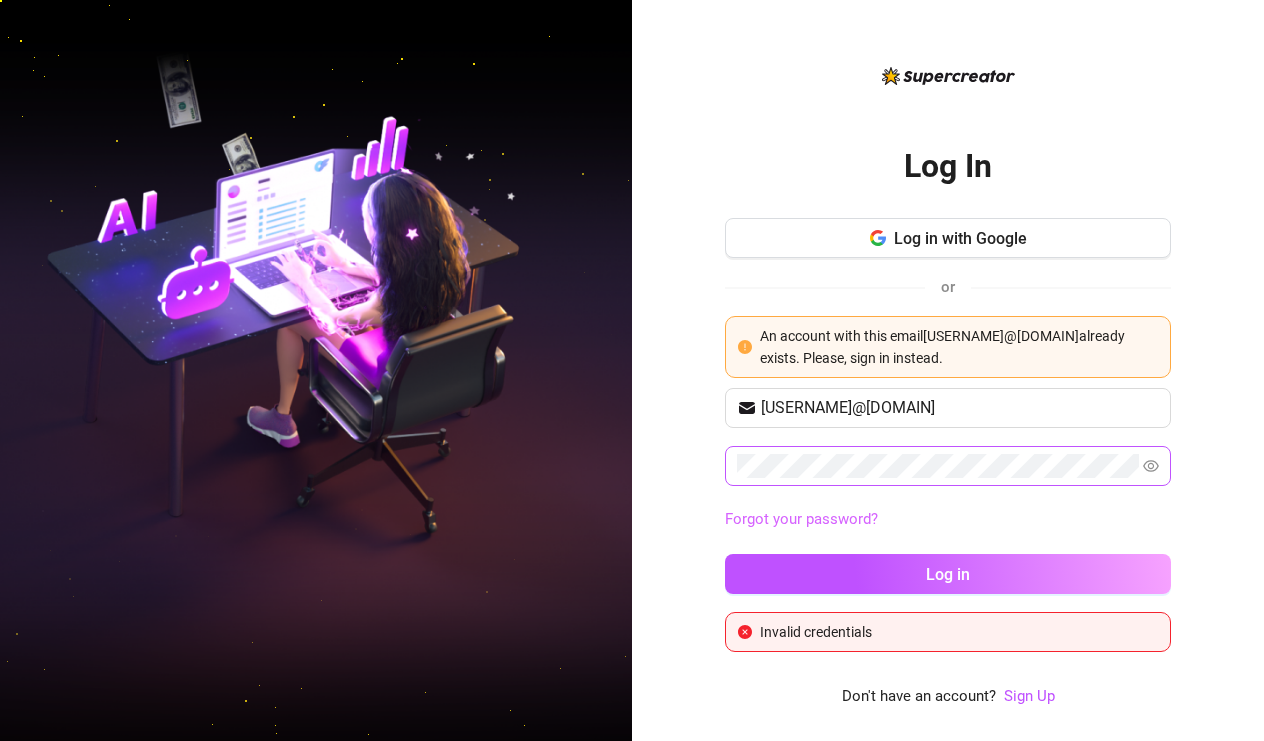 click on "Forgot your password?" at bounding box center [801, 519] 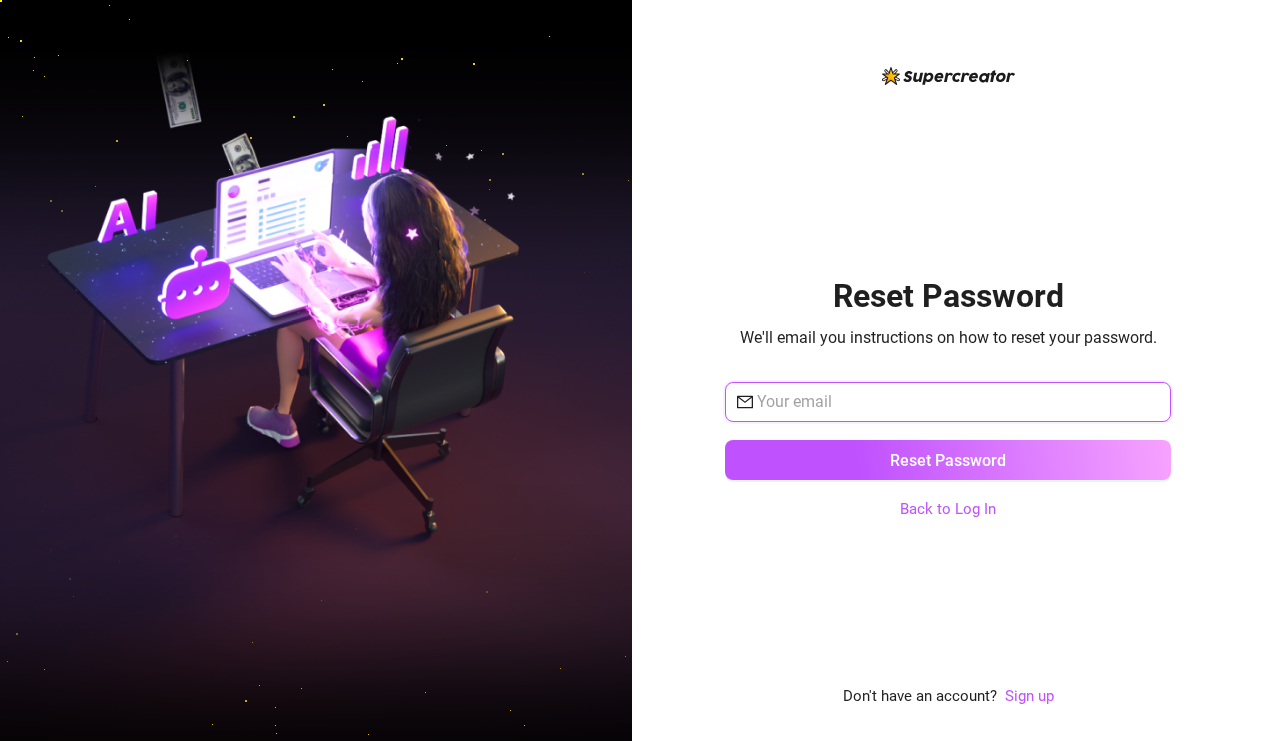 click at bounding box center (958, 402) 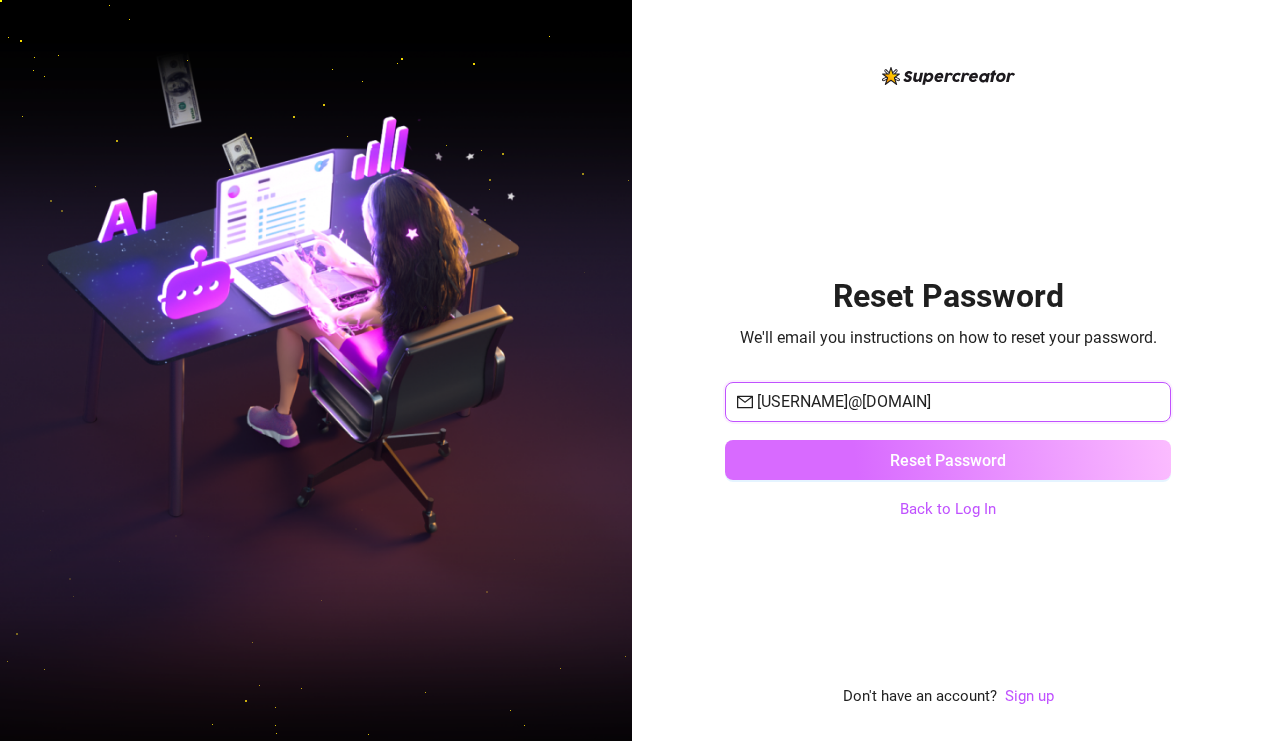 type on "[USERNAME]@[DOMAIN]" 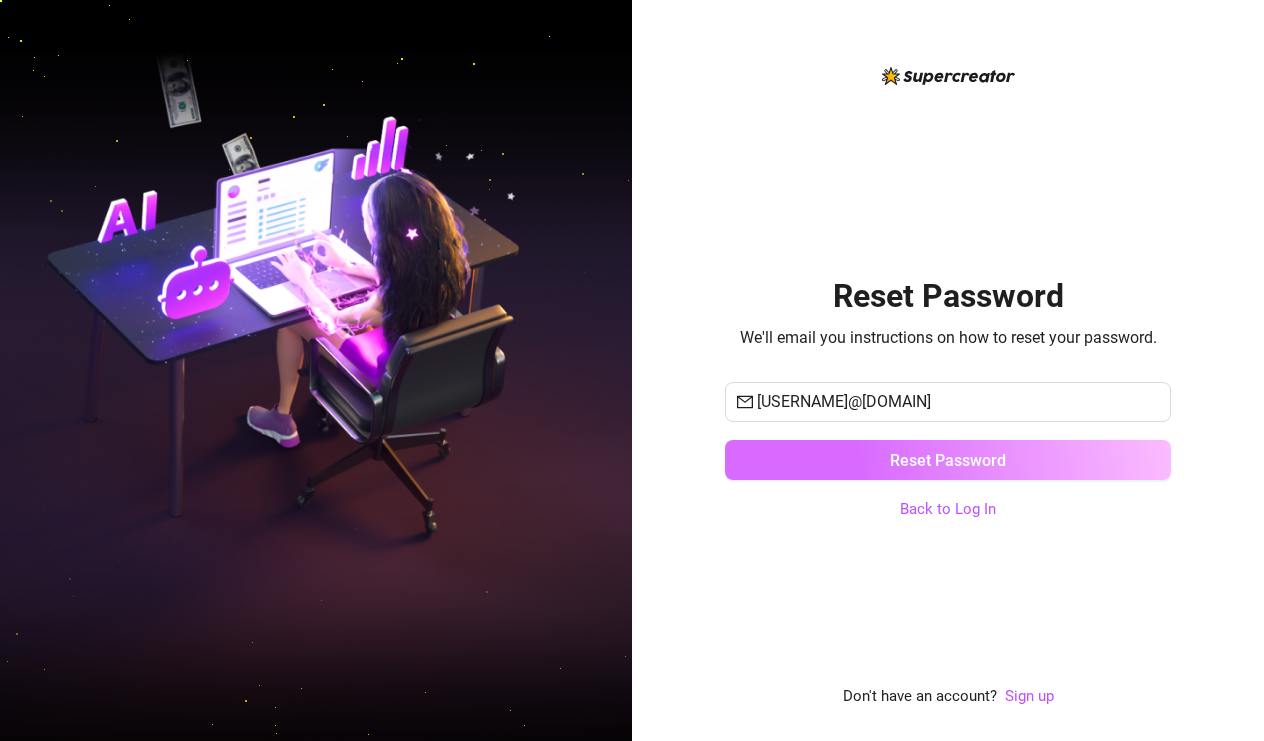 click on "Reset Password" at bounding box center [948, 460] 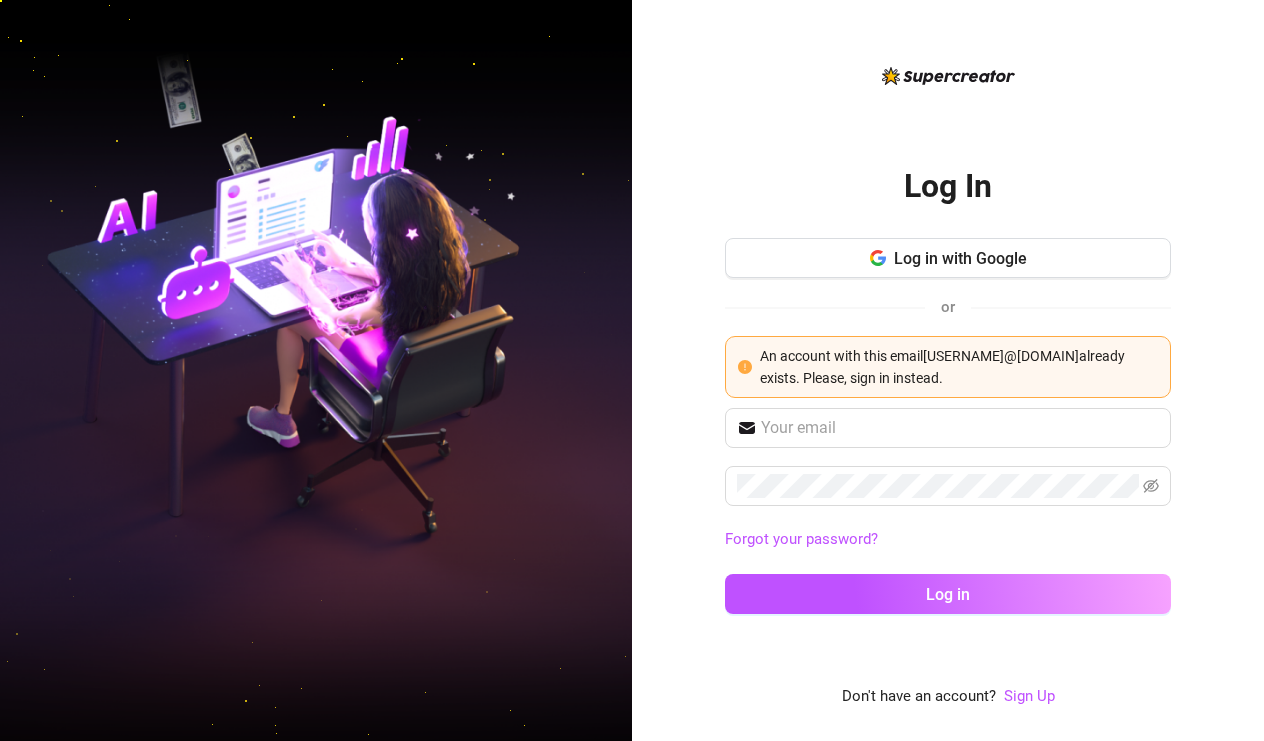 click on "Forgot your password?" at bounding box center [948, 540] 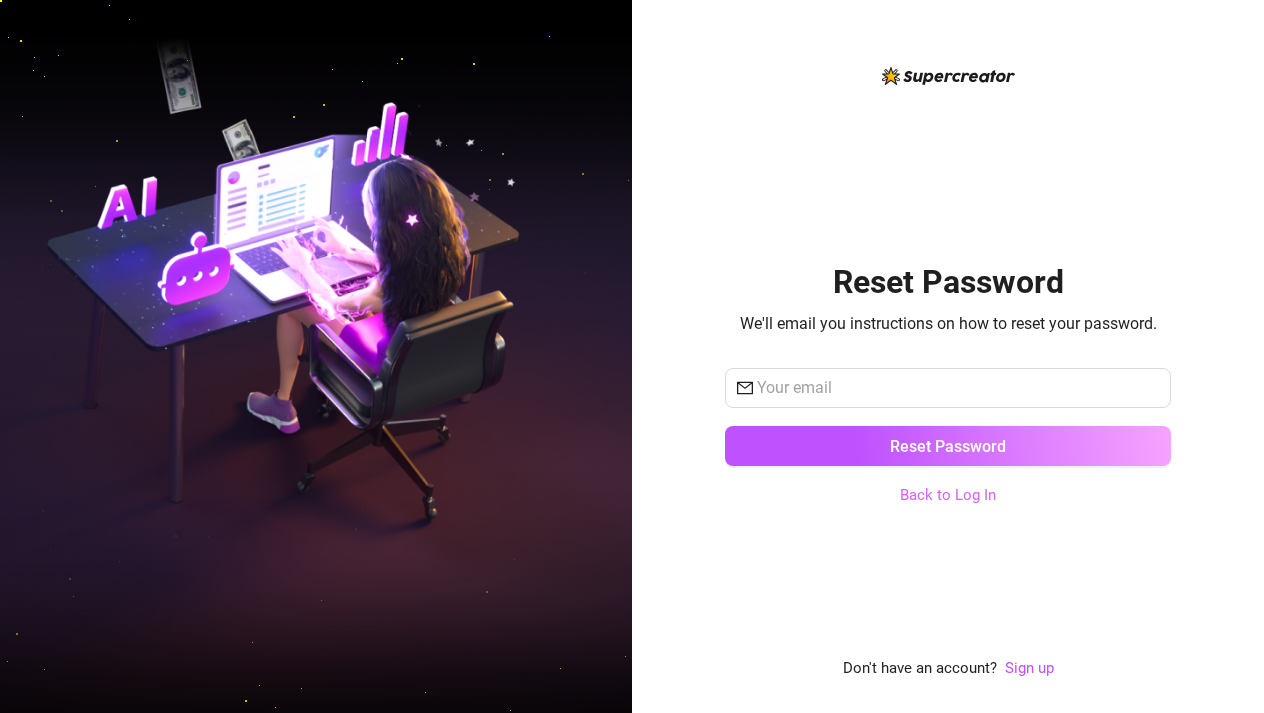 click on "Back to Log In" at bounding box center [948, 495] 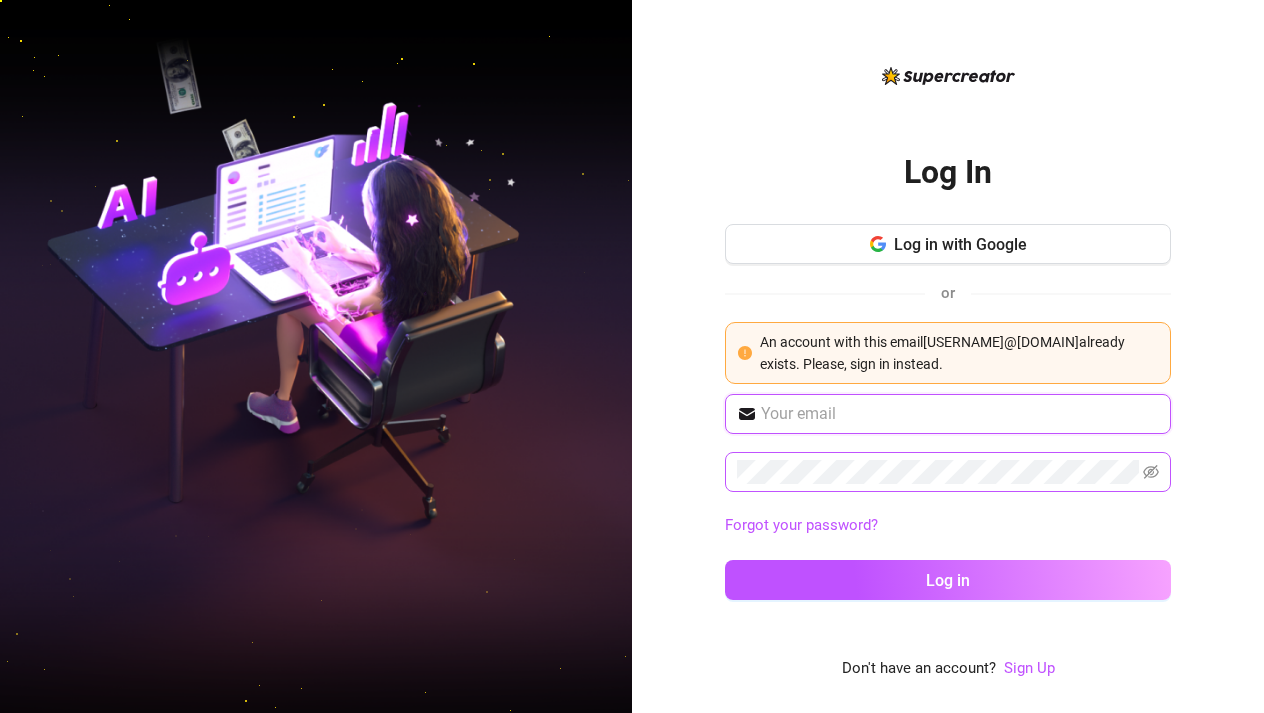 type on "[USERNAME]@[DOMAIN]" 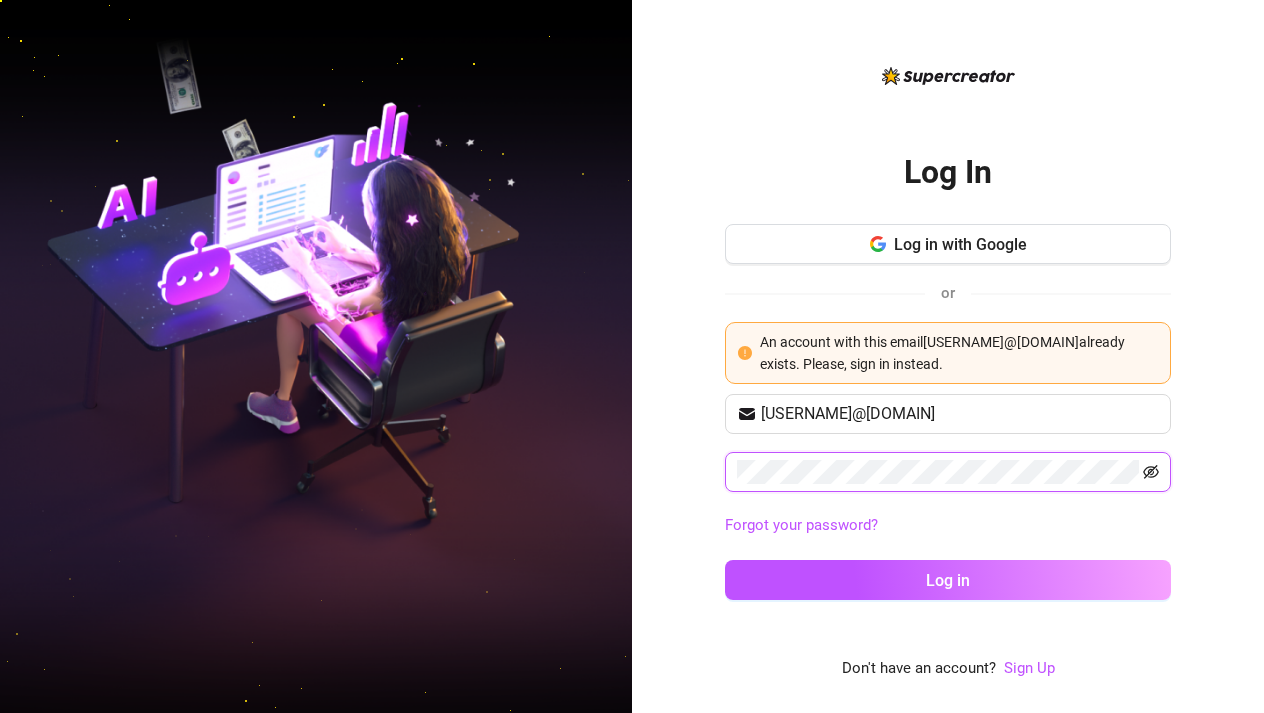 click 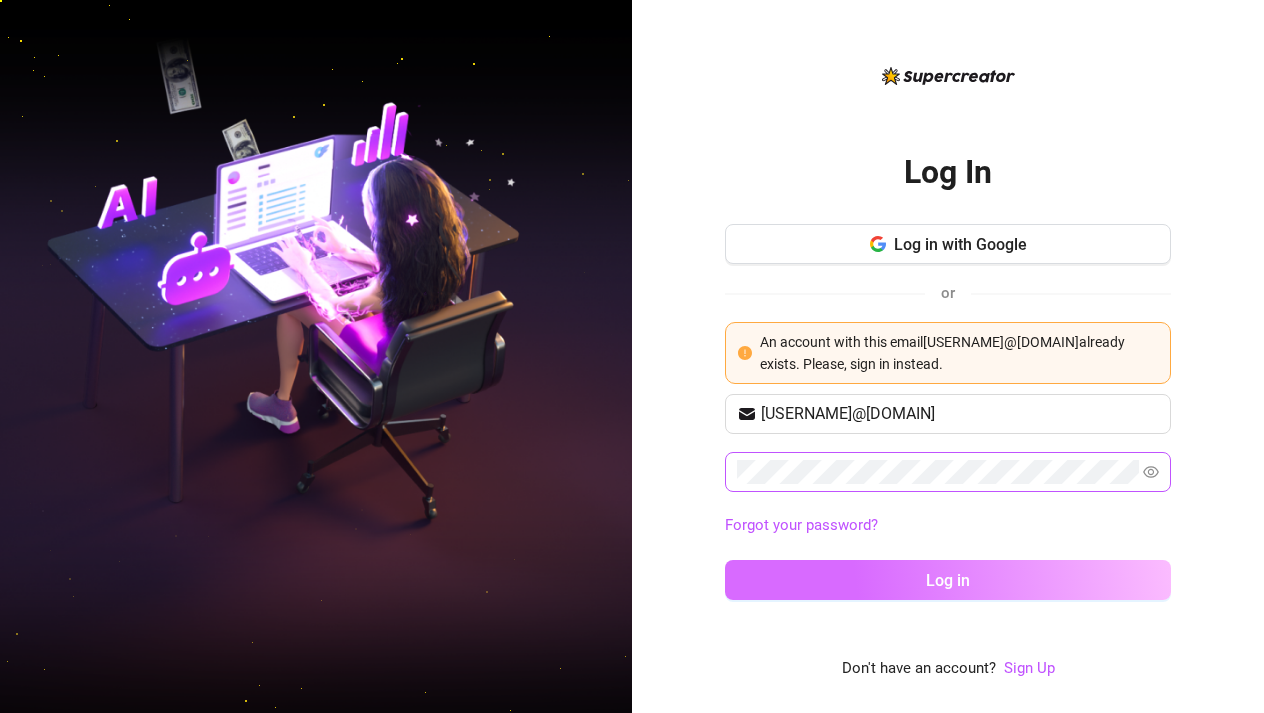 click on "Log in" at bounding box center [948, 580] 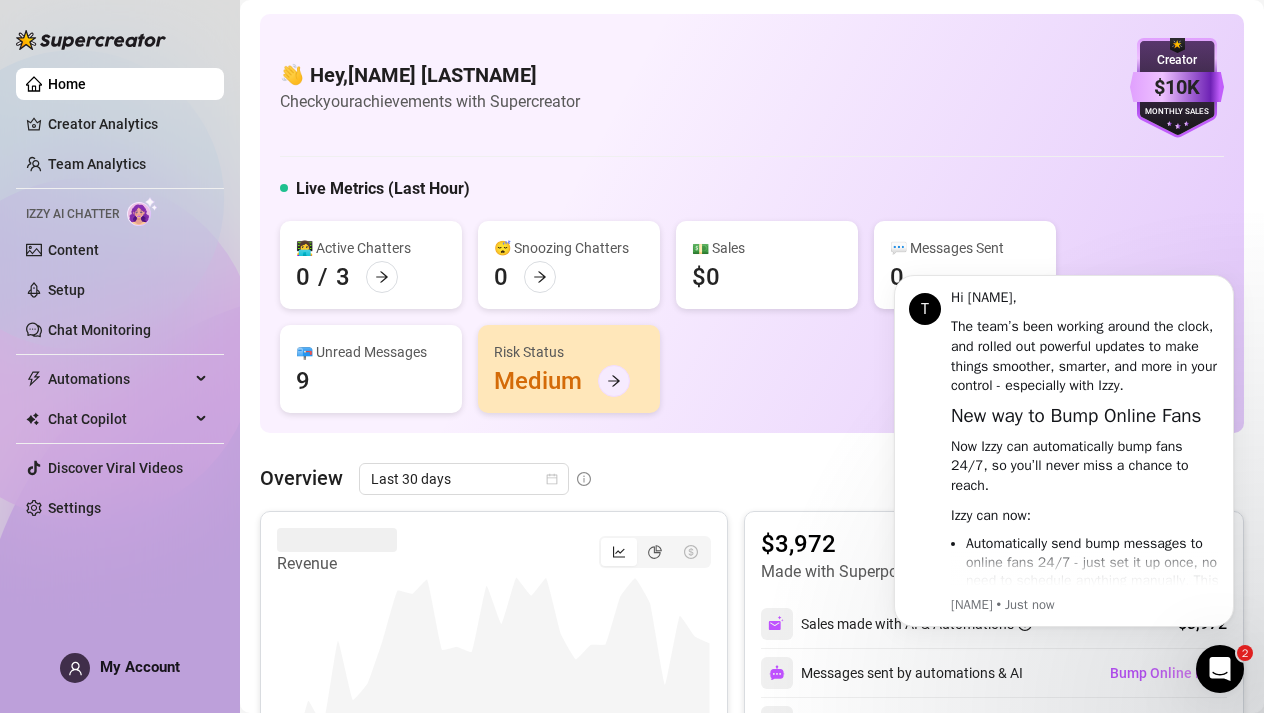 scroll, scrollTop: 0, scrollLeft: 0, axis: both 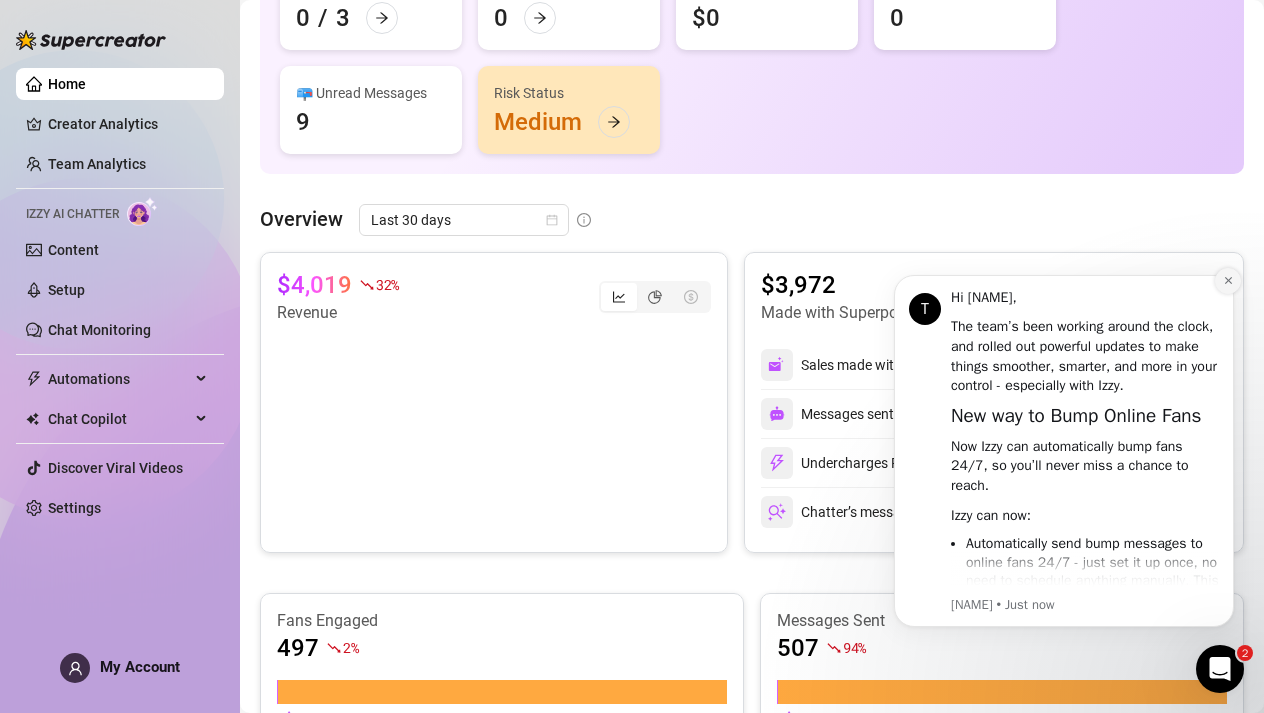 click 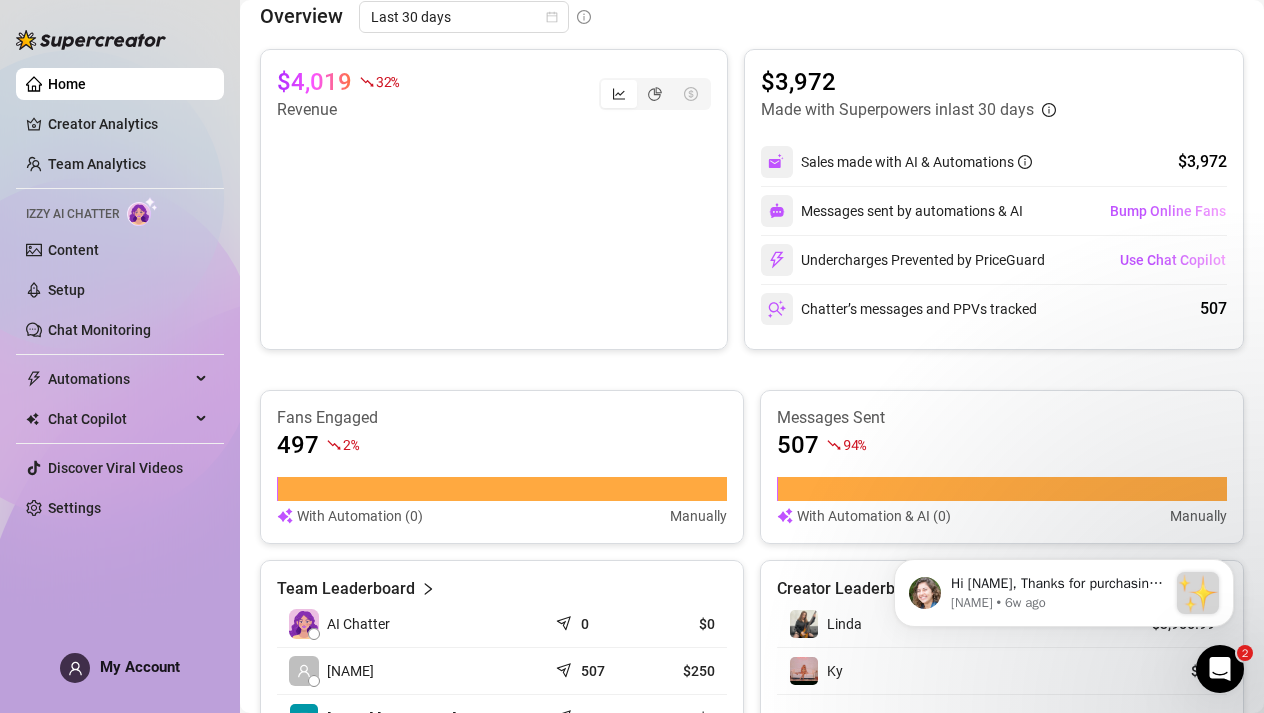 scroll, scrollTop: 456, scrollLeft: 0, axis: vertical 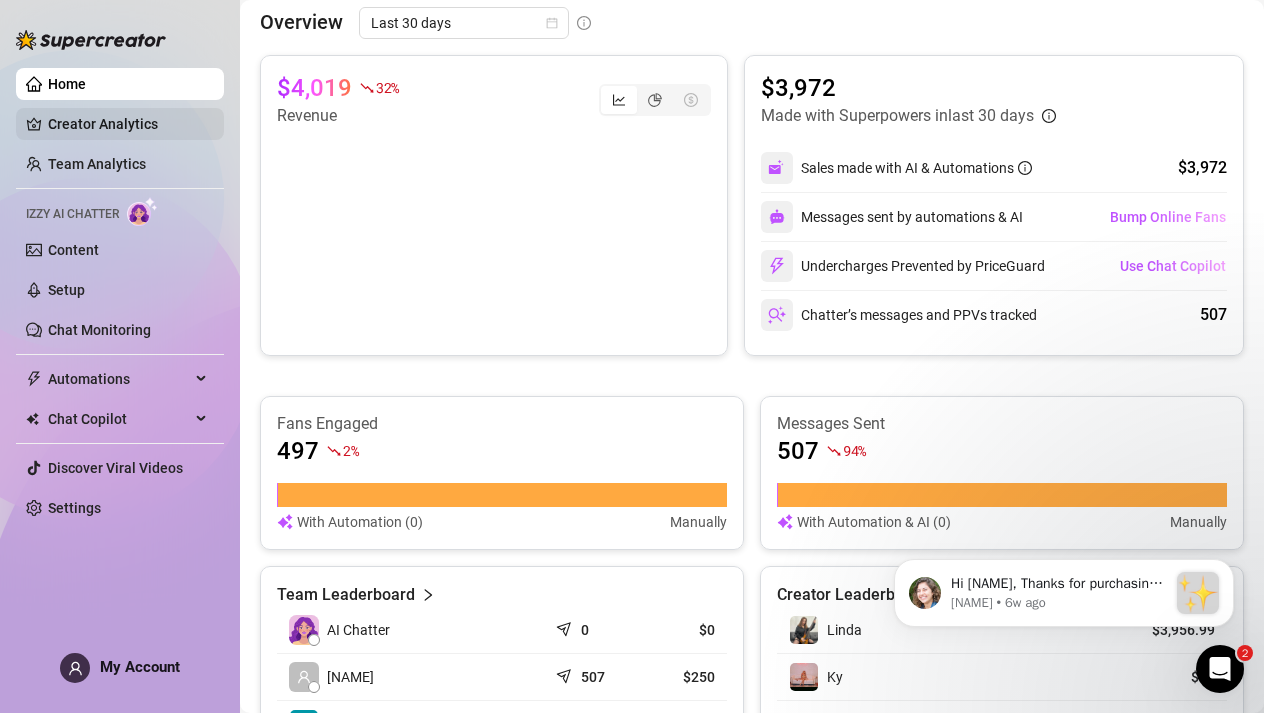 click on "Creator Analytics" at bounding box center (128, 124) 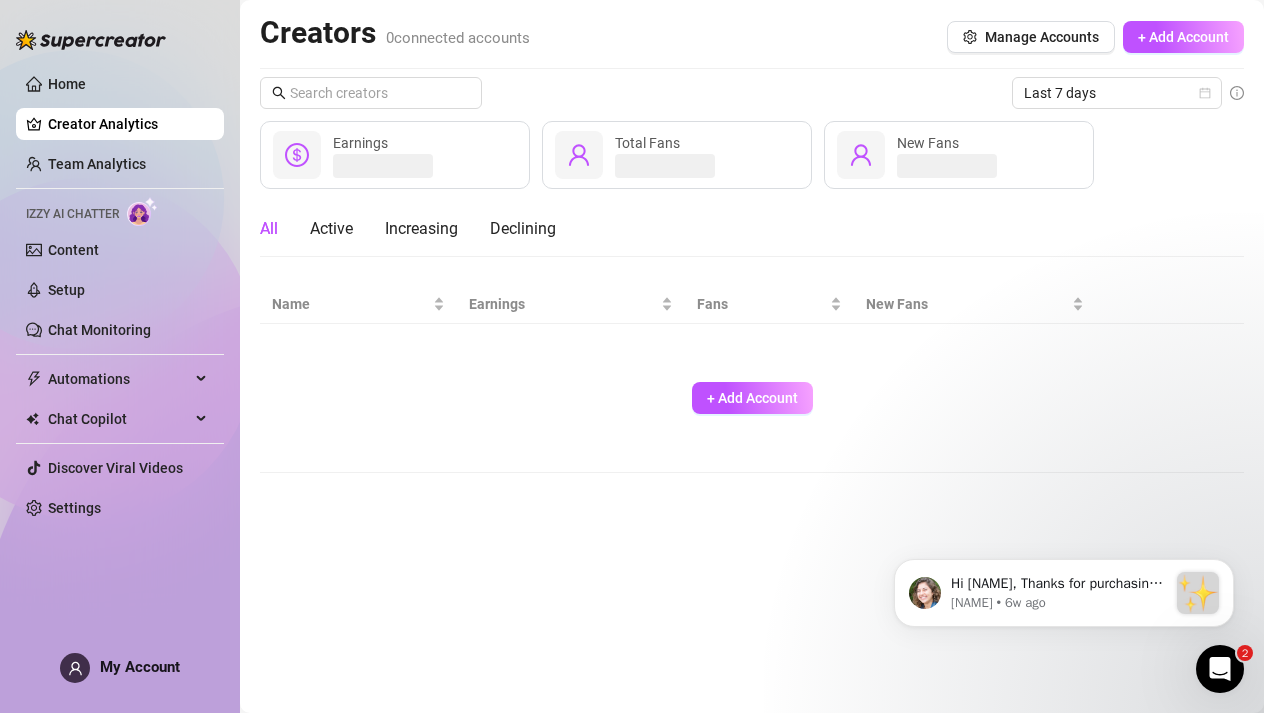 scroll, scrollTop: 0, scrollLeft: 0, axis: both 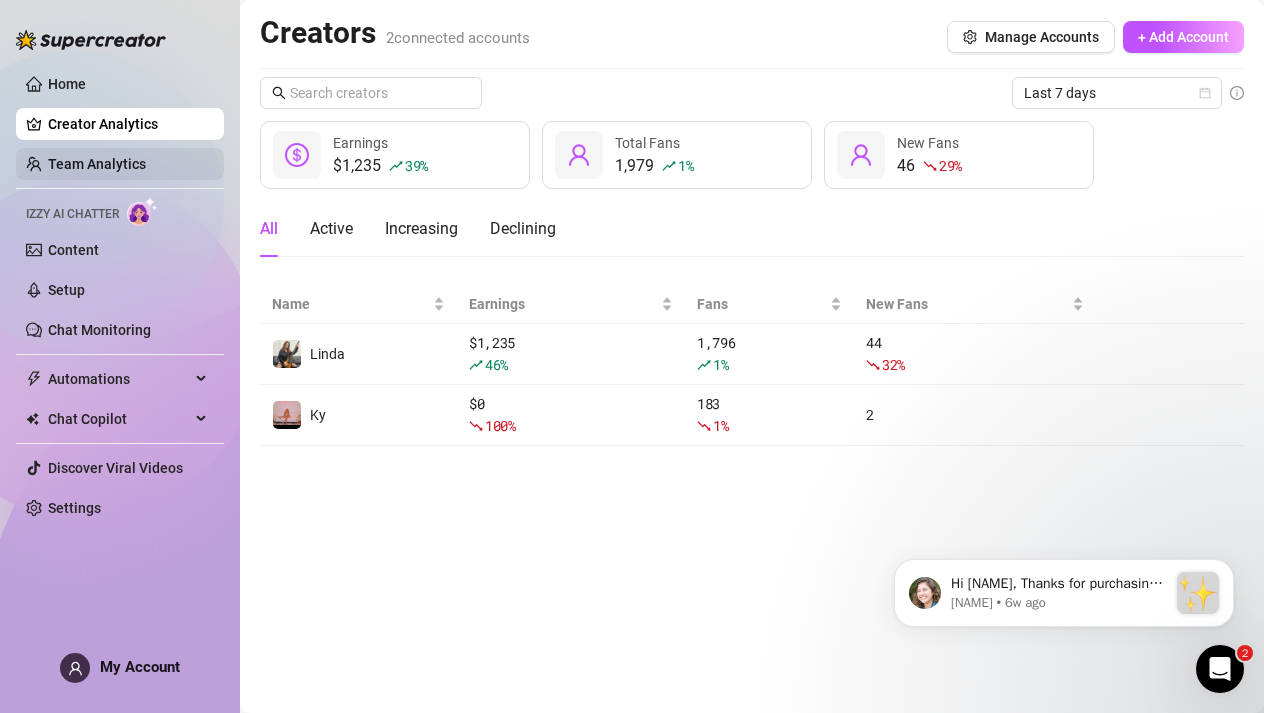 click on "Team Analytics" at bounding box center [97, 164] 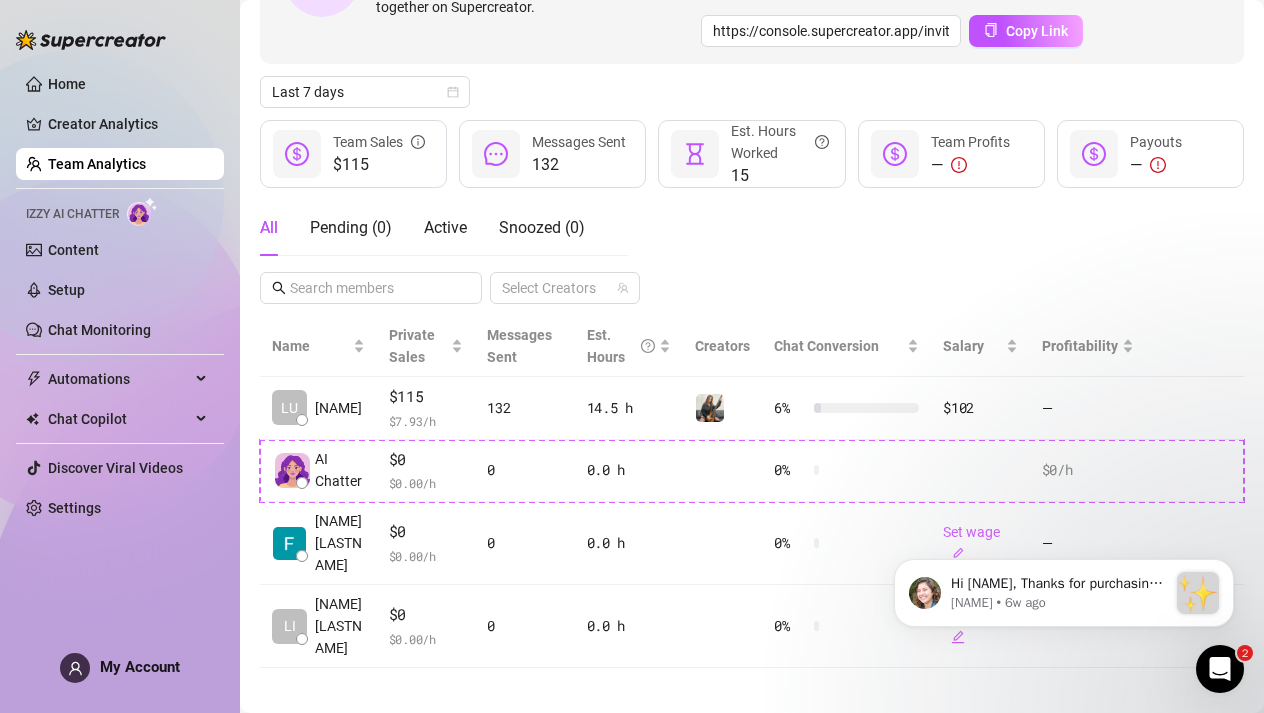 scroll, scrollTop: 192, scrollLeft: 0, axis: vertical 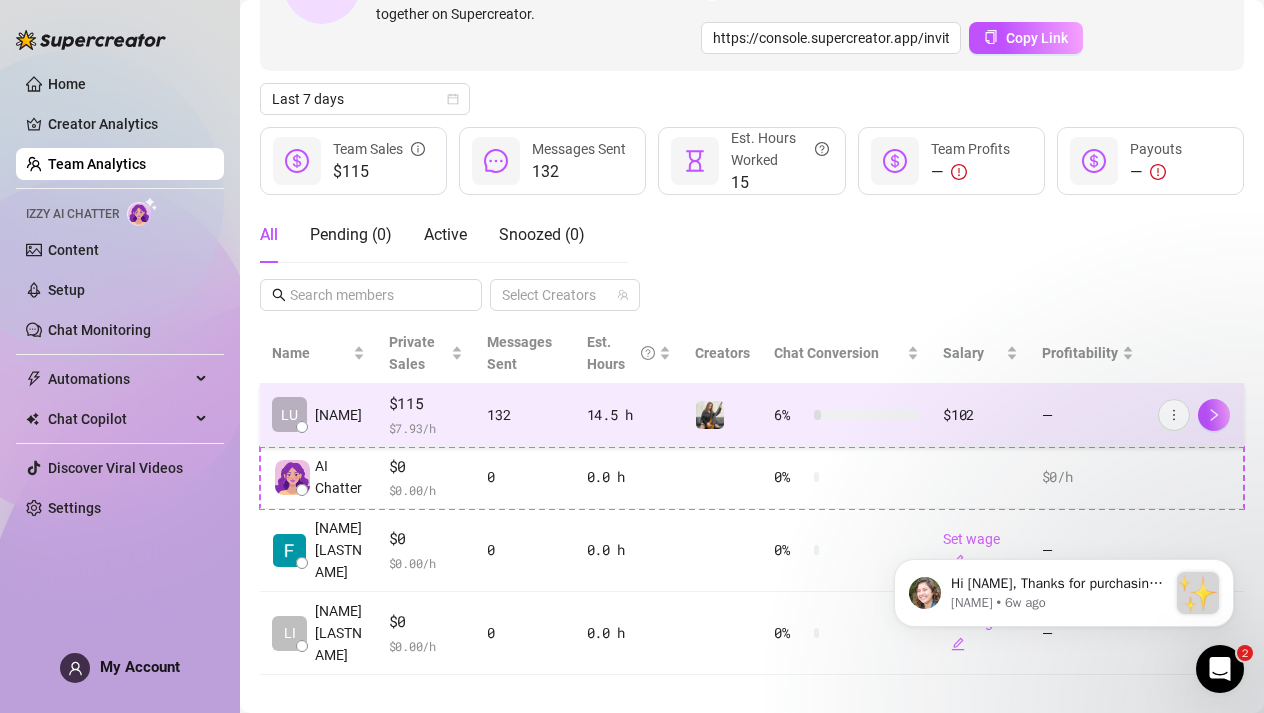 click on "$115 $ 7.93 /h" at bounding box center [426, 415] 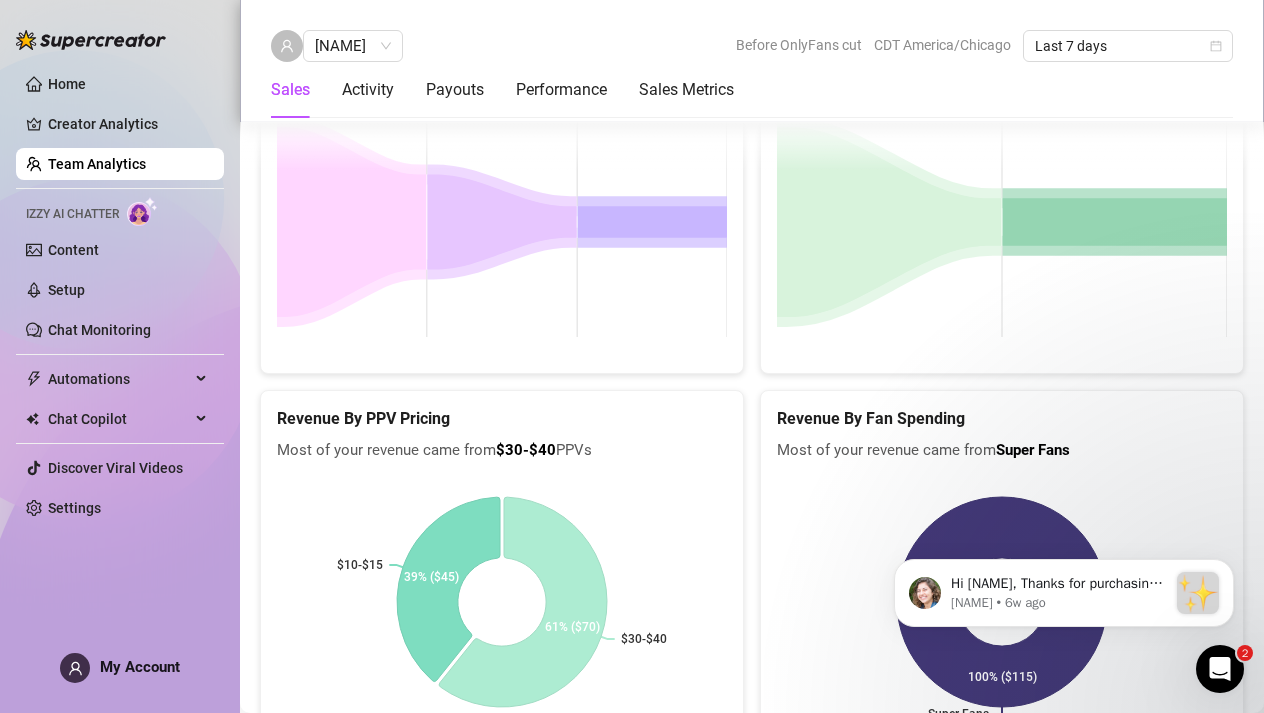 scroll, scrollTop: 3521, scrollLeft: 0, axis: vertical 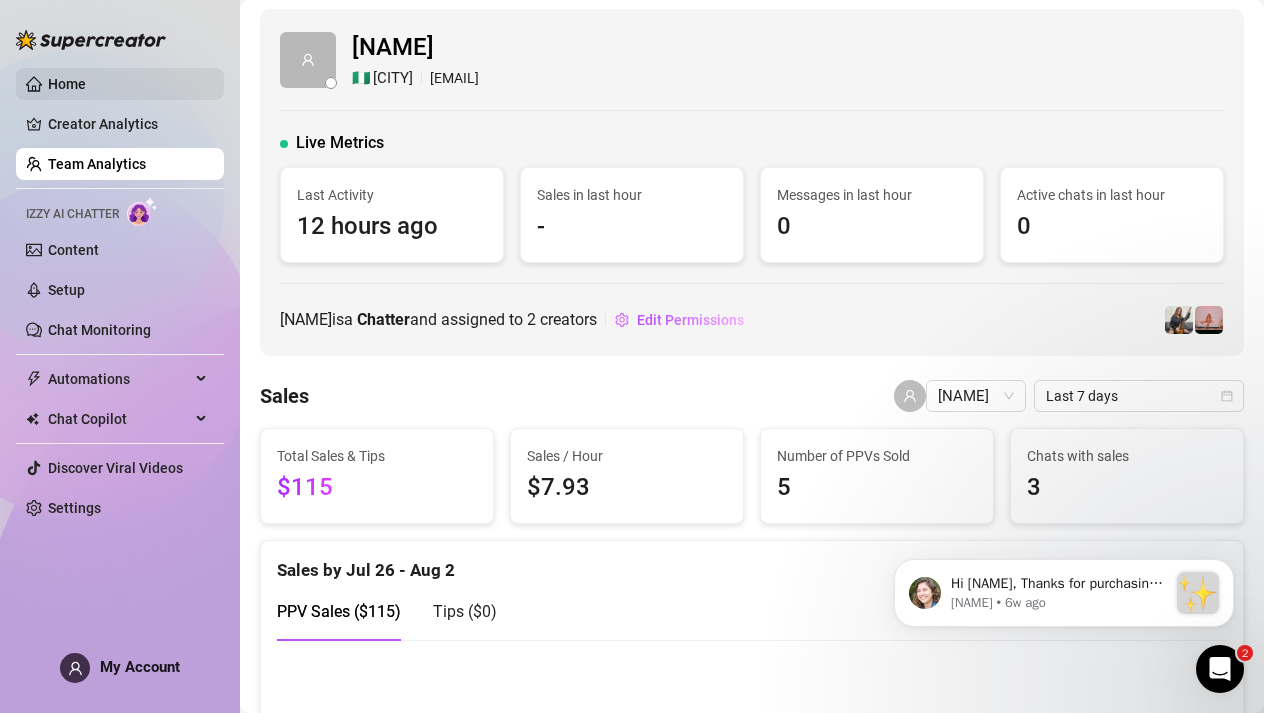 type 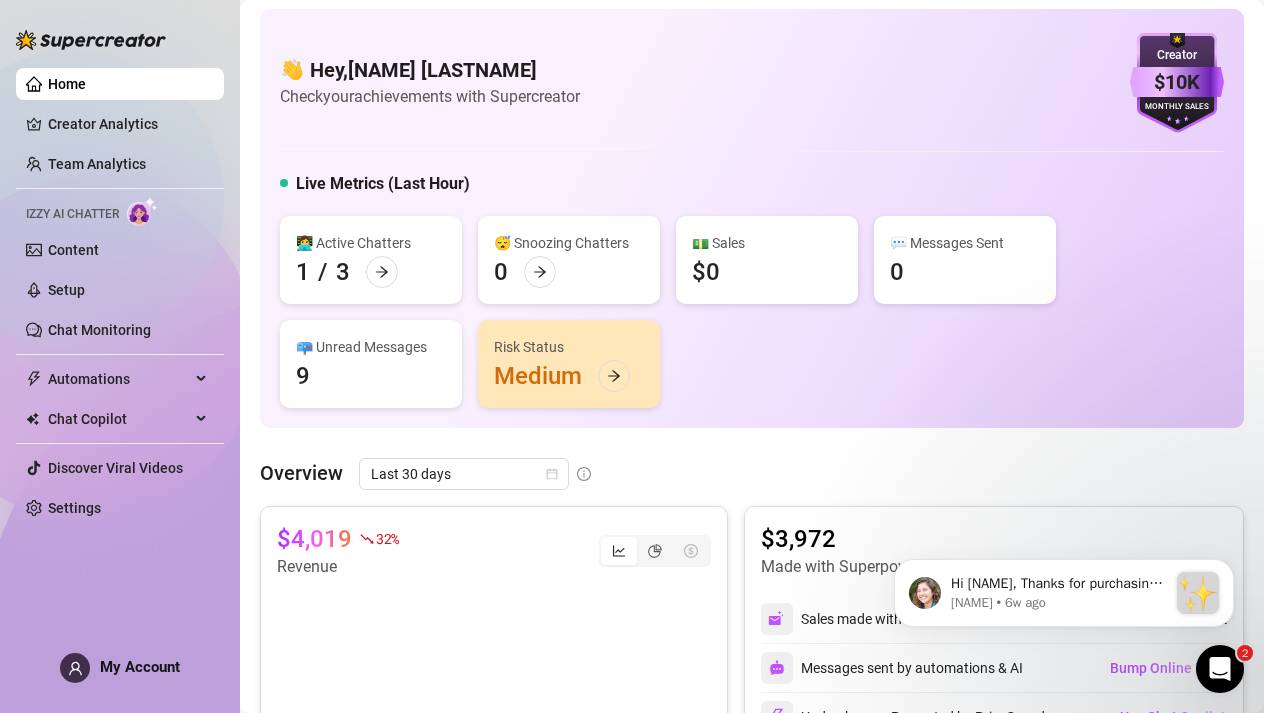 click on "$10K" at bounding box center (1177, 82) 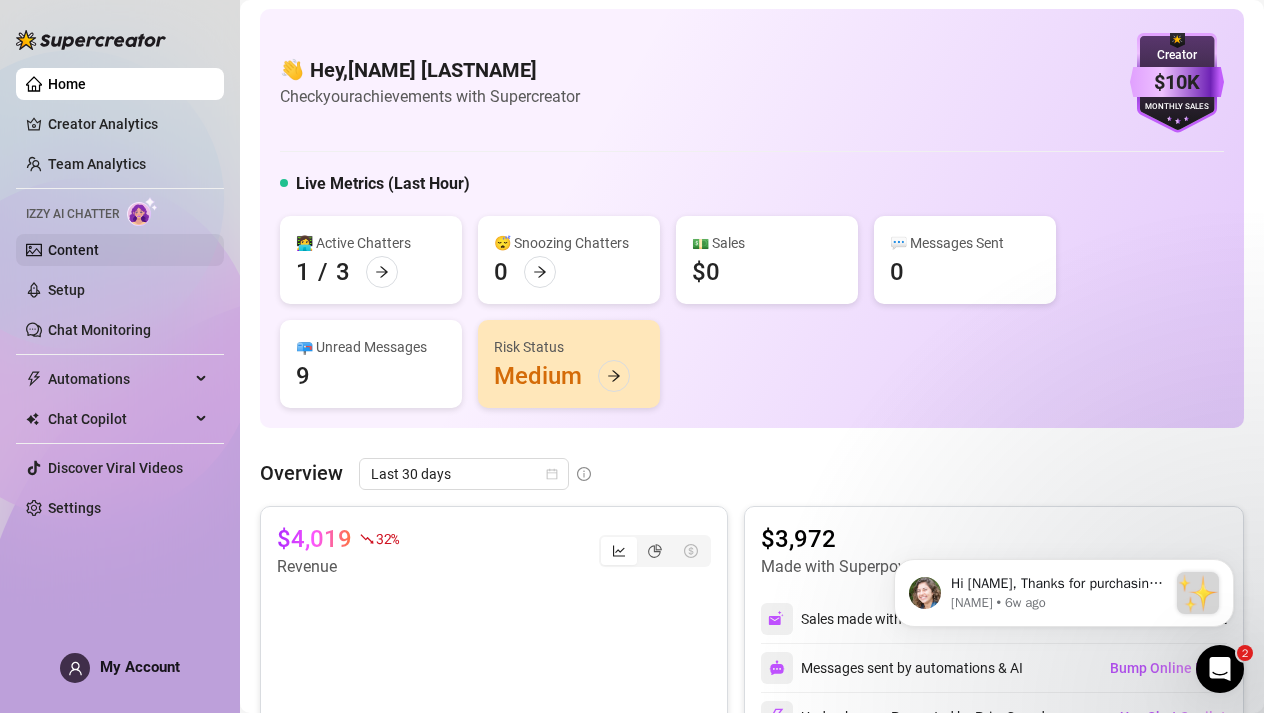 scroll, scrollTop: 0, scrollLeft: 0, axis: both 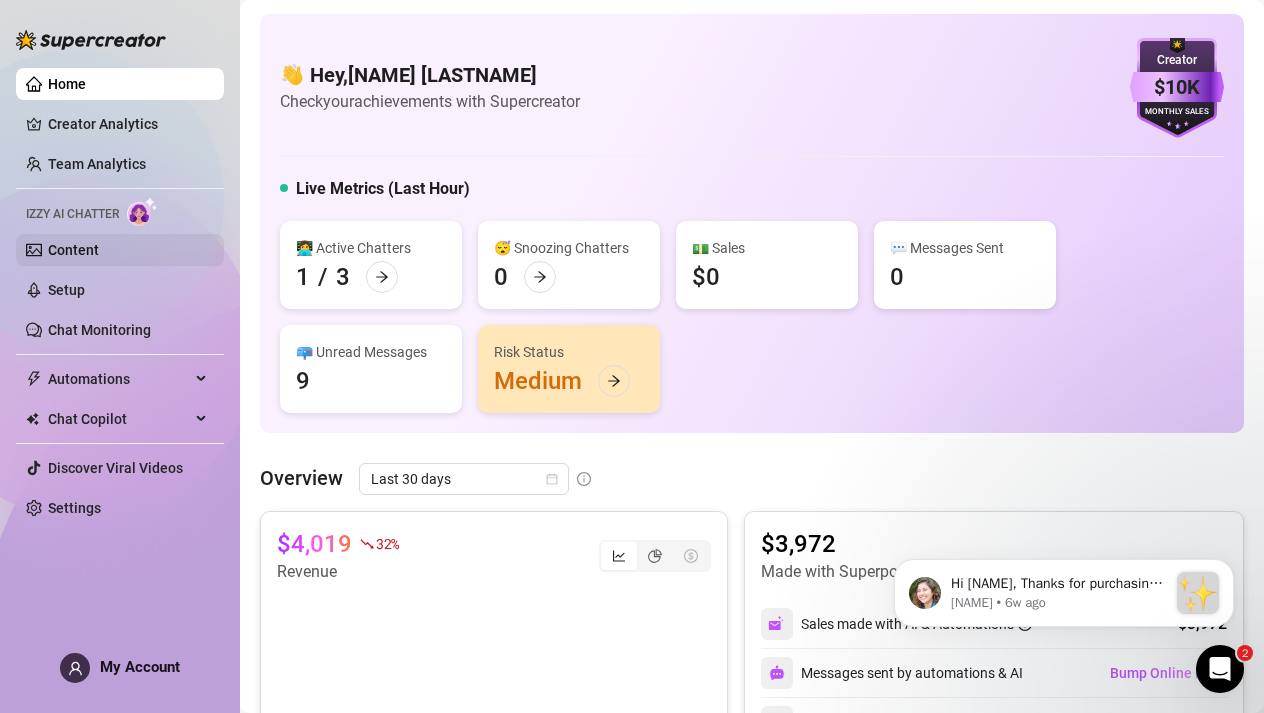 click on "Content" at bounding box center (73, 250) 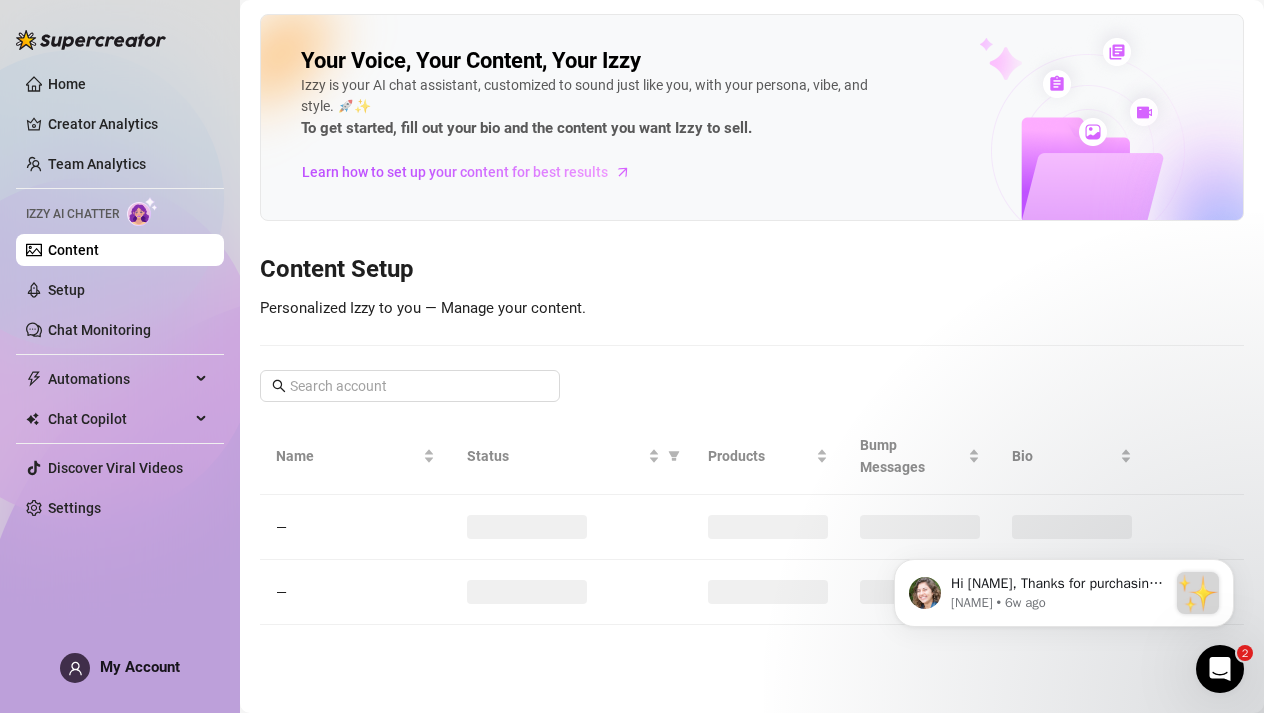 type 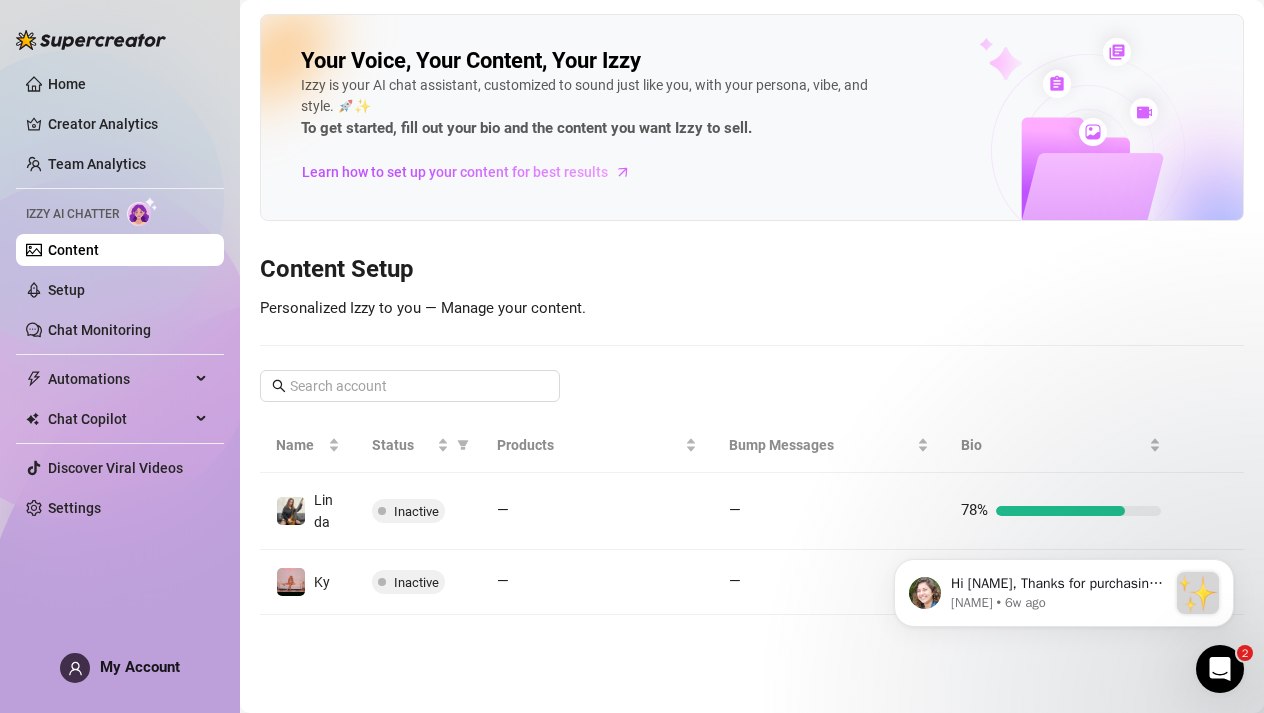 click 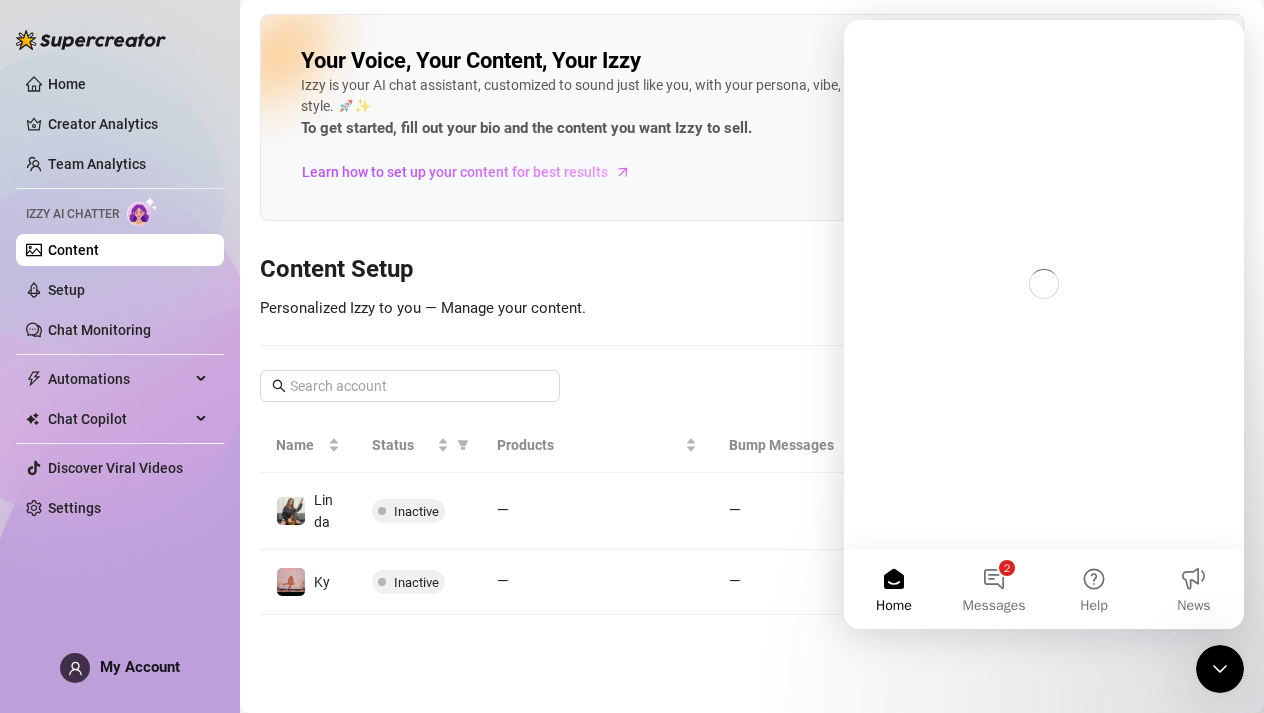 scroll, scrollTop: 0, scrollLeft: 0, axis: both 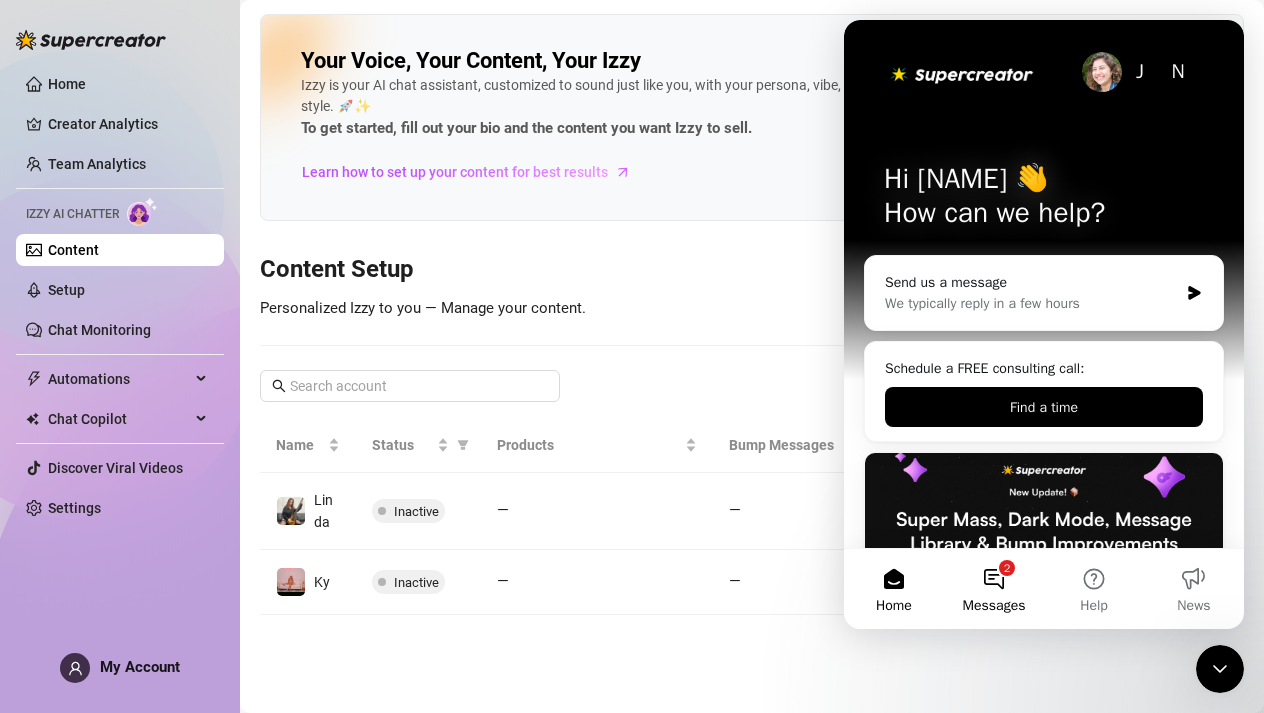 click on "2 Messages" at bounding box center [994, 589] 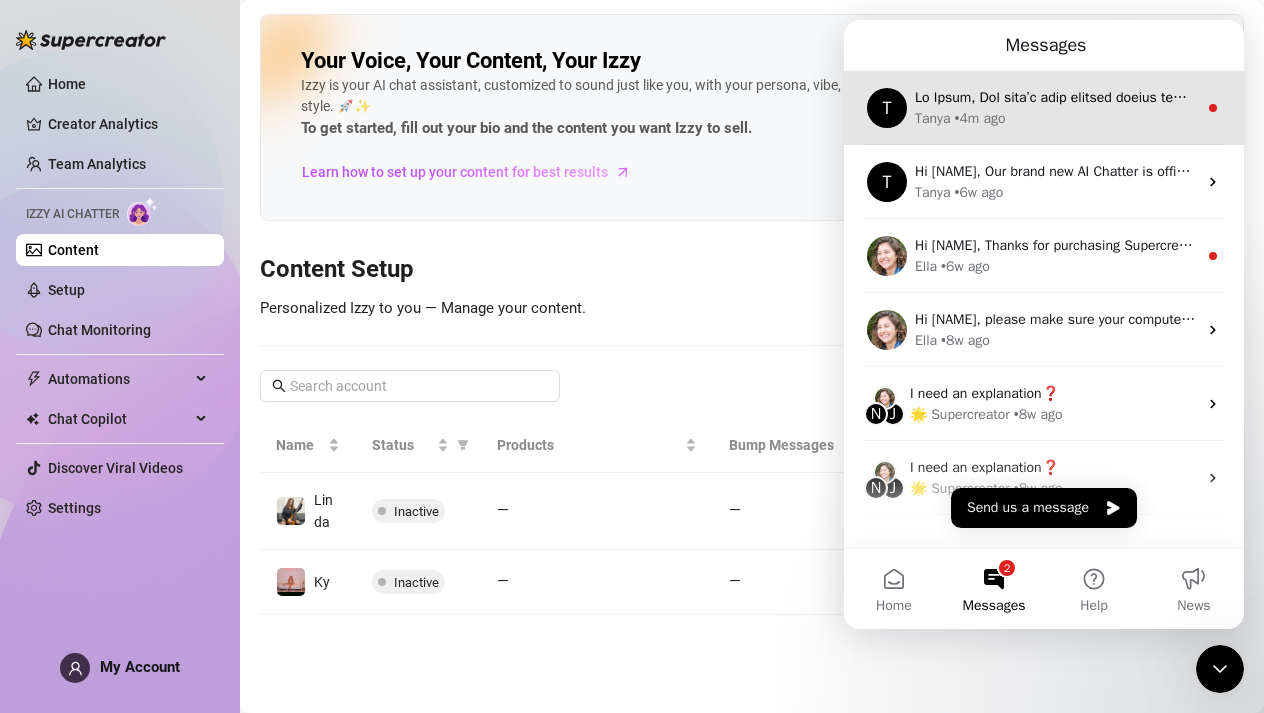 click on "[NAME] • 4m ago" at bounding box center [1056, 118] 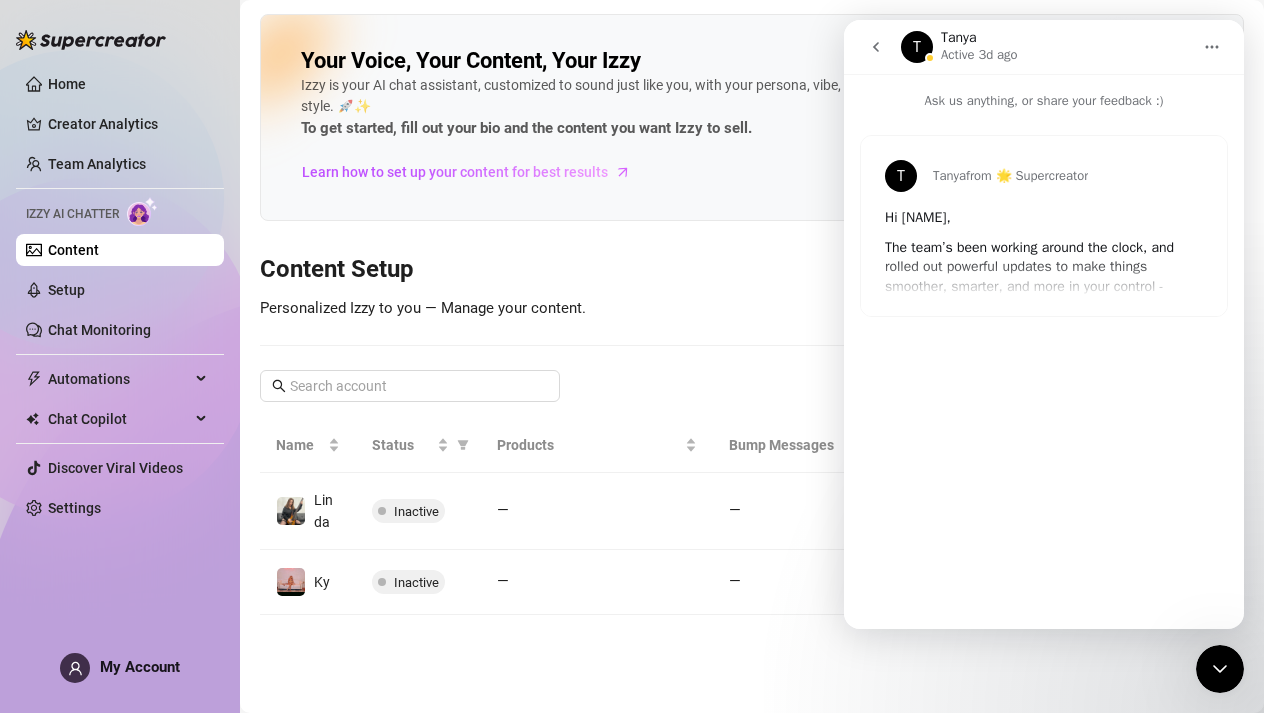 click on "T [NAME] from 🌟 Supercreator Hi [NAME], The team’s been working around the clock, and rolled out powerful updates to make things smoother, smarter, and more in your control - especially with Izzy. New way to Bump Online Fans Now Izzy can automatically bump fans 24/7, so you’ll never miss a chance to reach. Izzy can now: Automatically send bump messages to online fans 24/7 - just set it up once, no need to schedule anything manually. This makes sure she’ll always work at full power Add your bump messages or import and use our best ones. You’ll see which messages get the most replies, so you can keep getting better Unsend messages automatically Pro tip: Combine this with AI chats for a super powerful way to boost engagement. New Izzy Settings with more control We launched a new Izzy Settings page, which gives you more control over who and how Izzy chats with fans. With the new Izzy settings, you can: Add a random delay before Izzy replies to make the chat feel more natural and human." at bounding box center [1044, 226] 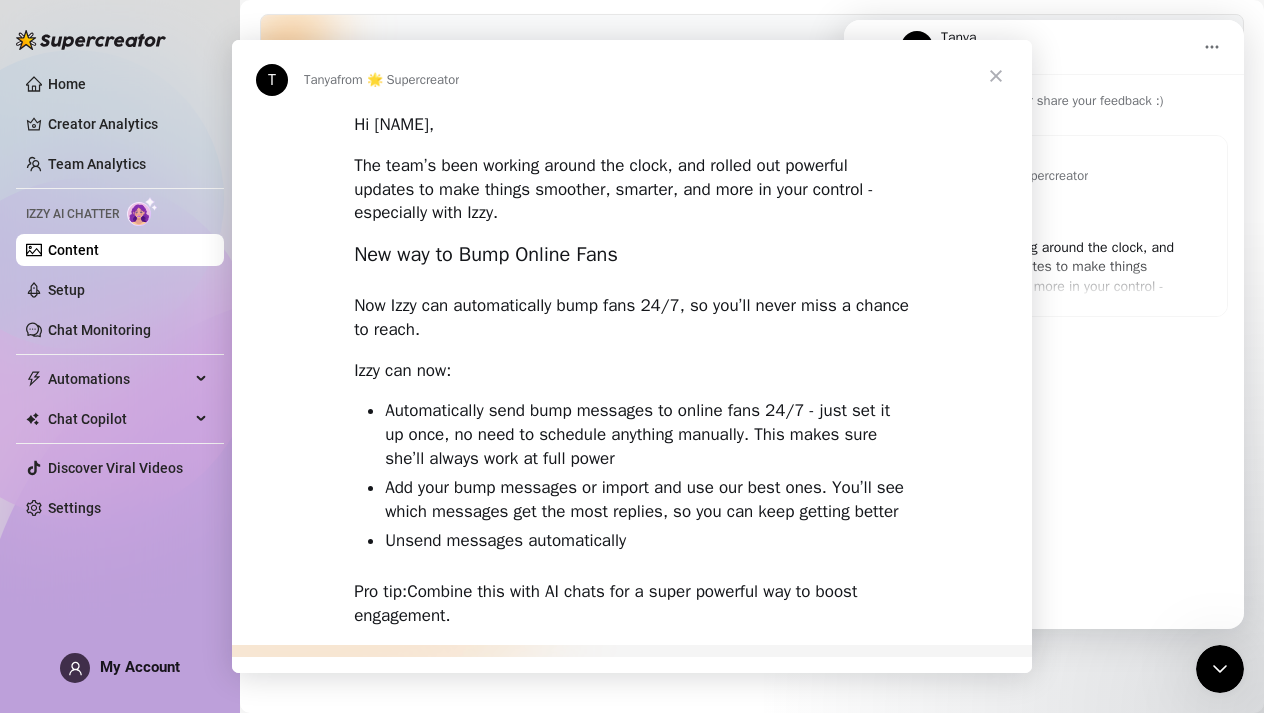 scroll, scrollTop: 0, scrollLeft: 0, axis: both 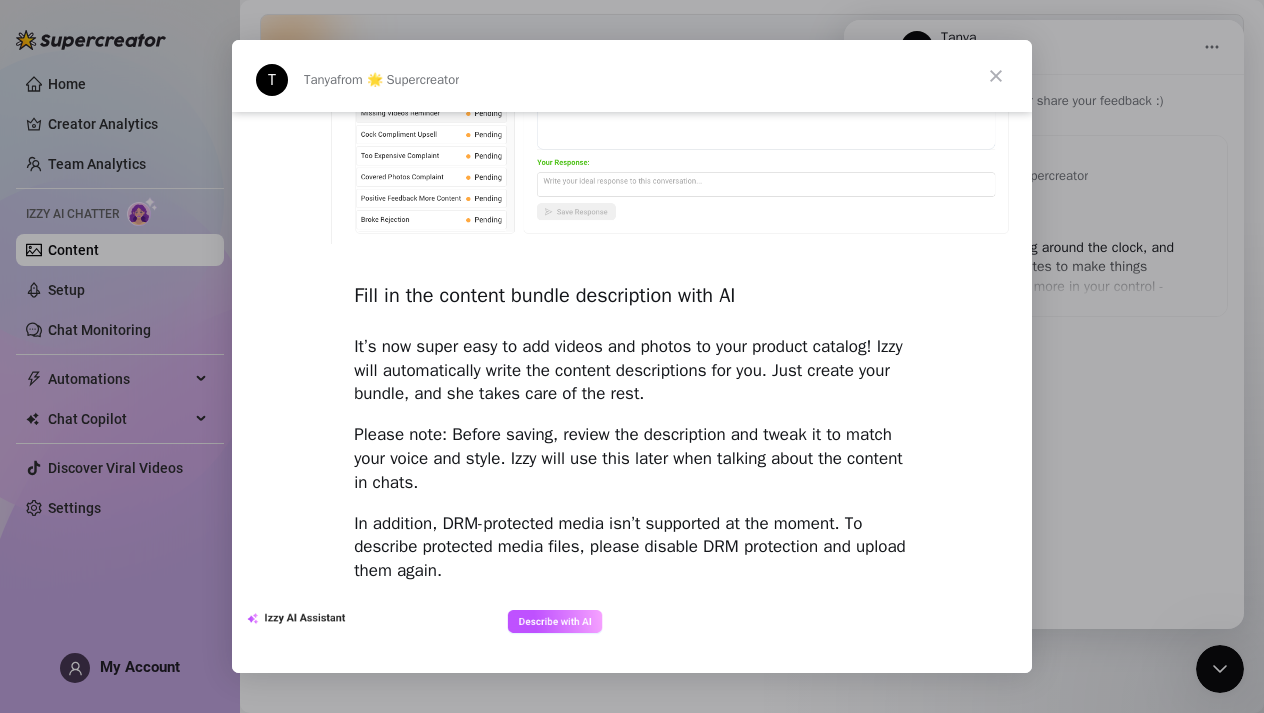 click at bounding box center [996, 76] 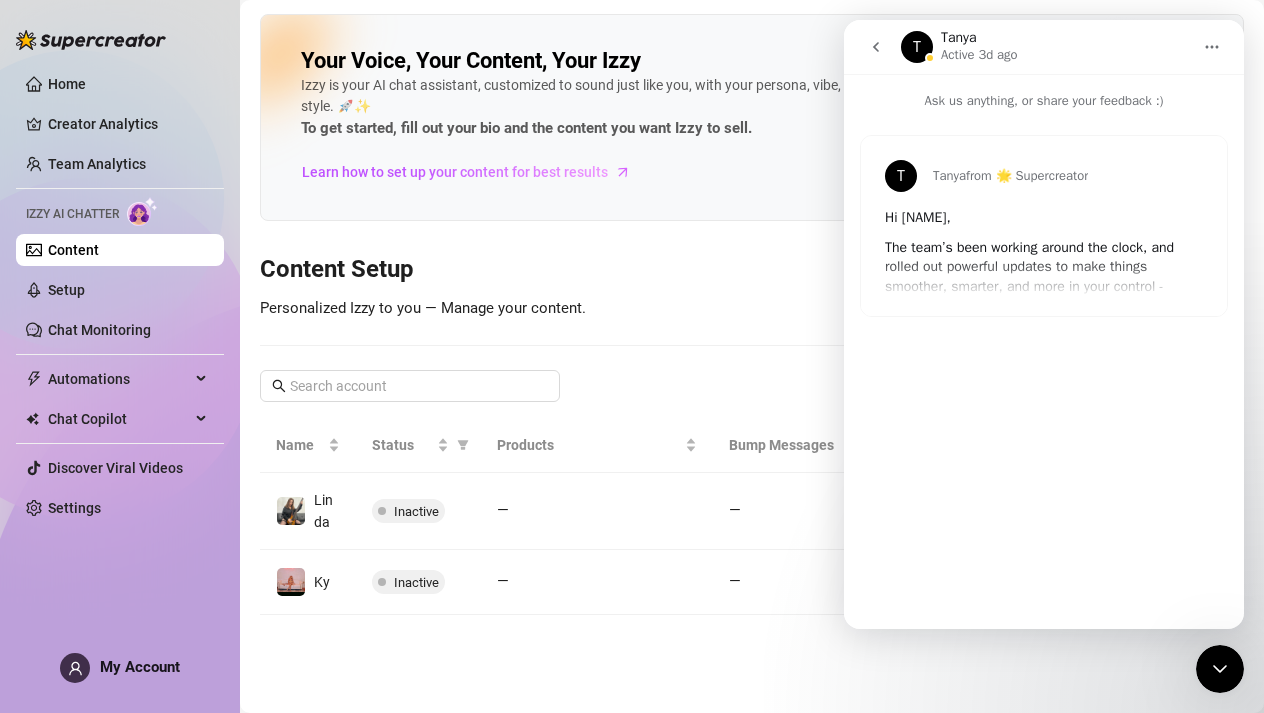 click 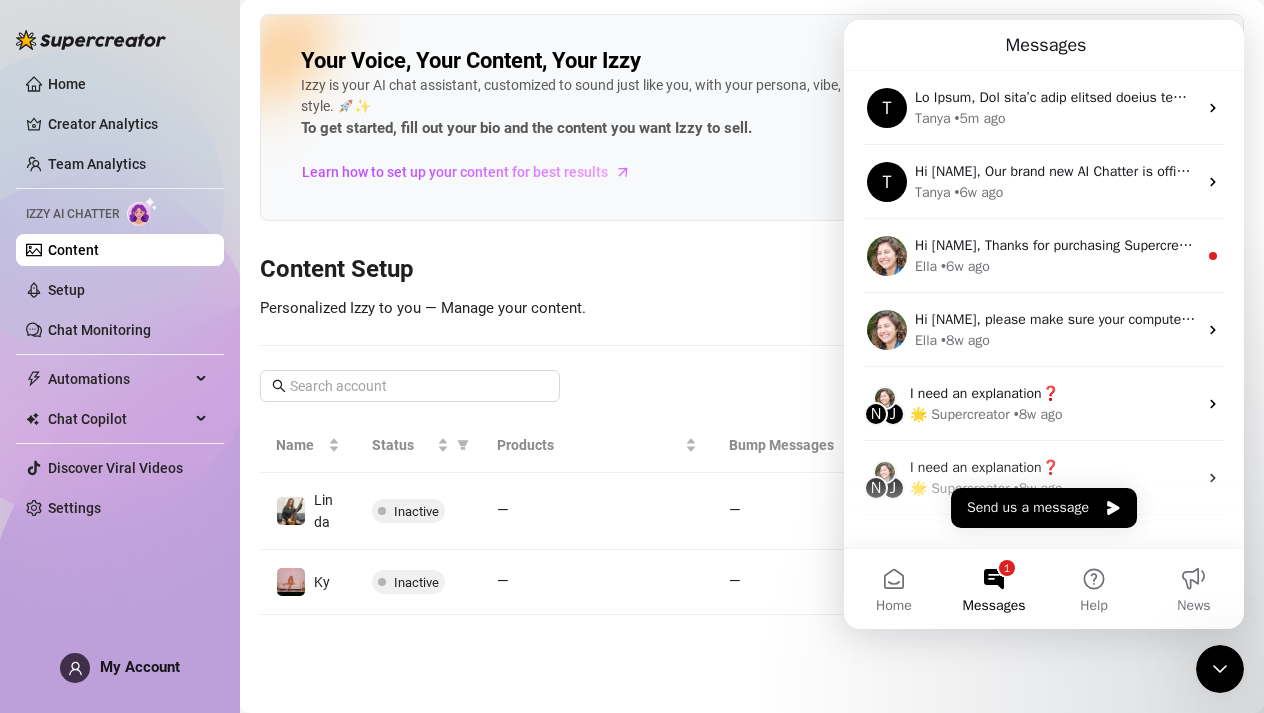 click on "Messages" at bounding box center [1044, 45] 